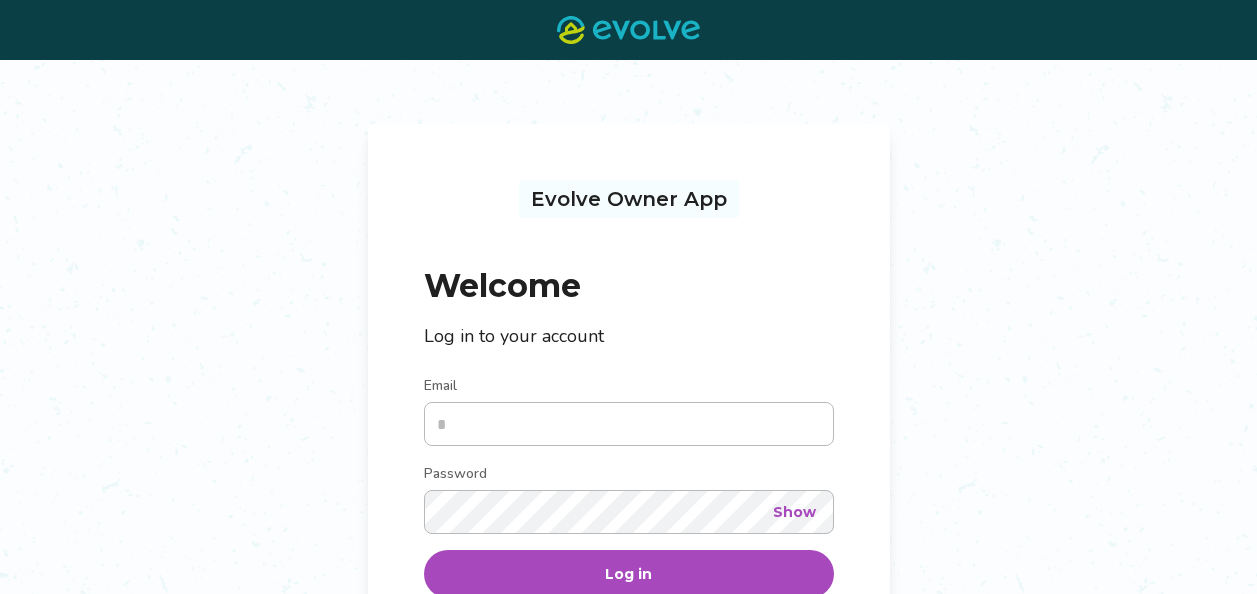 scroll, scrollTop: 0, scrollLeft: 0, axis: both 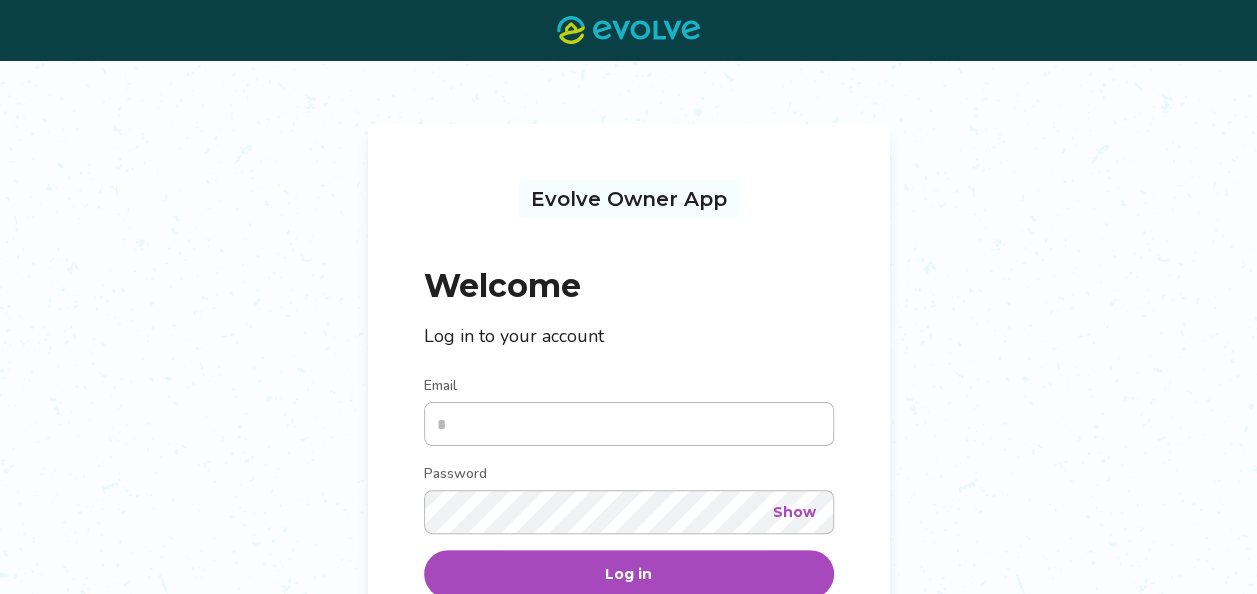 type on "**********" 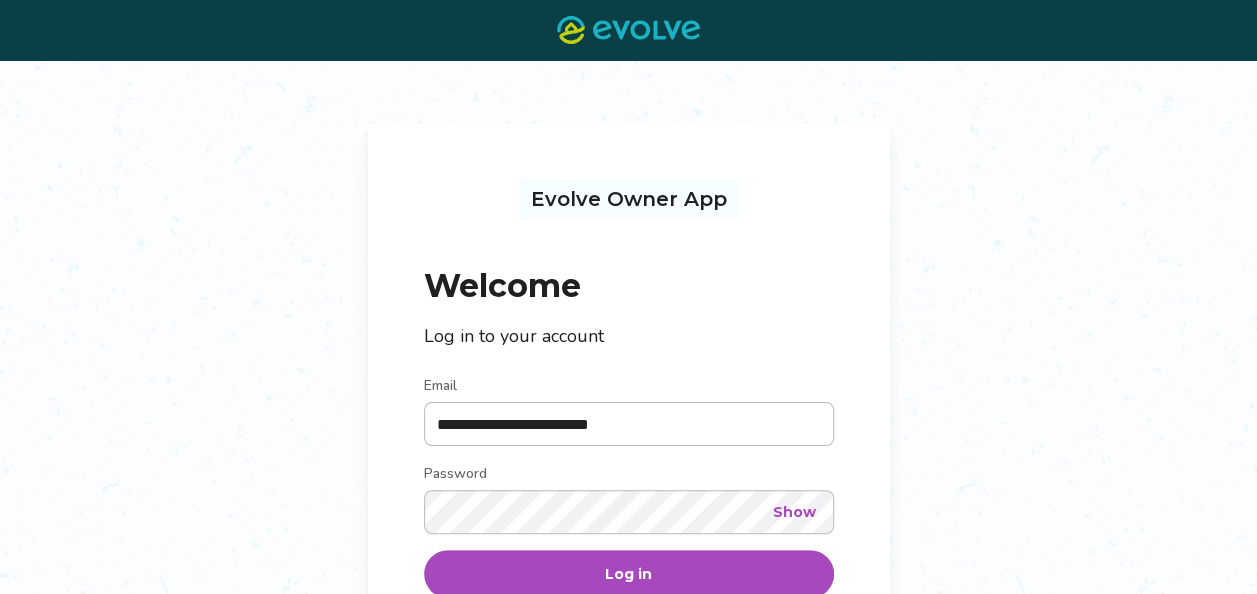 click on "Log in" at bounding box center (628, 574) 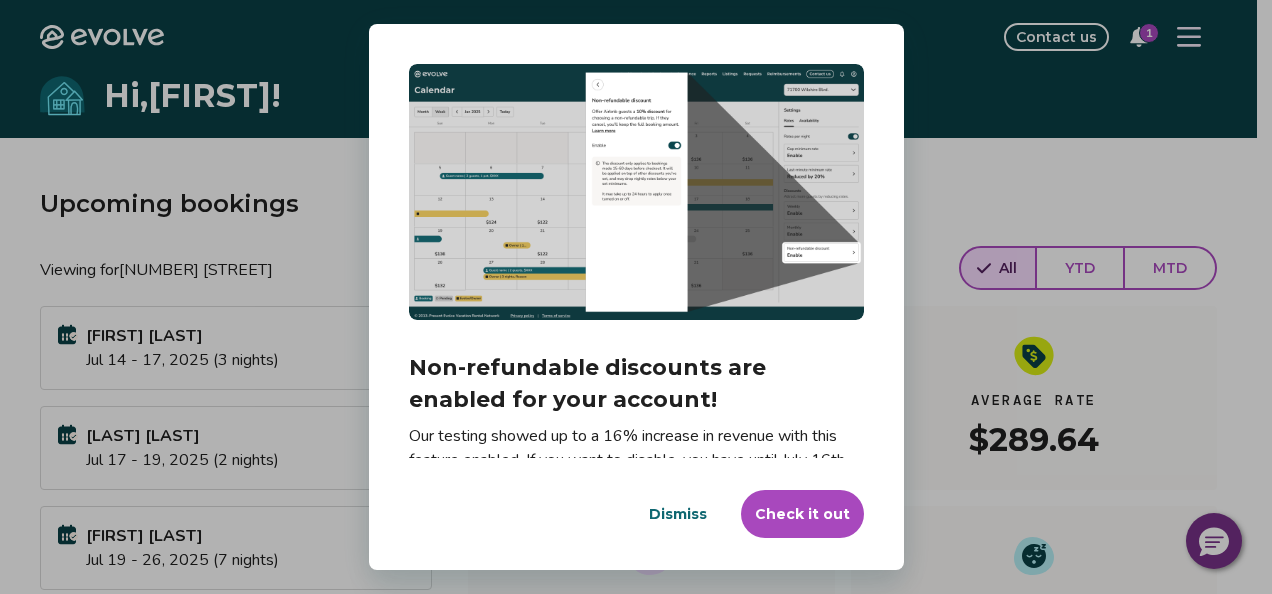 click on "Dismiss" at bounding box center (678, 514) 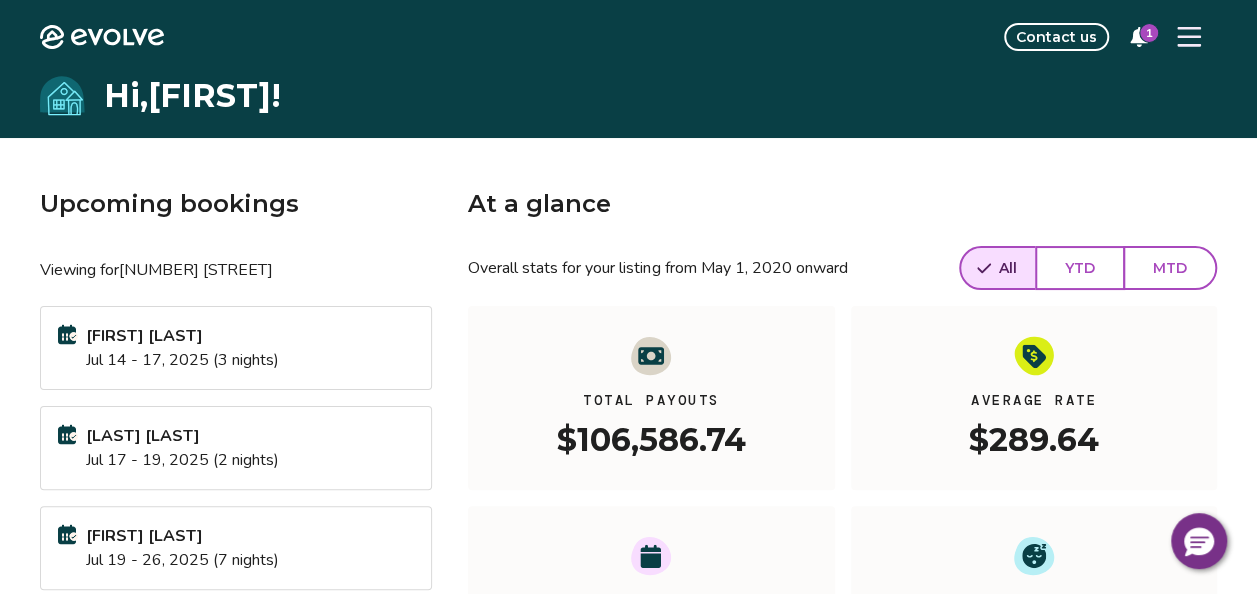 click 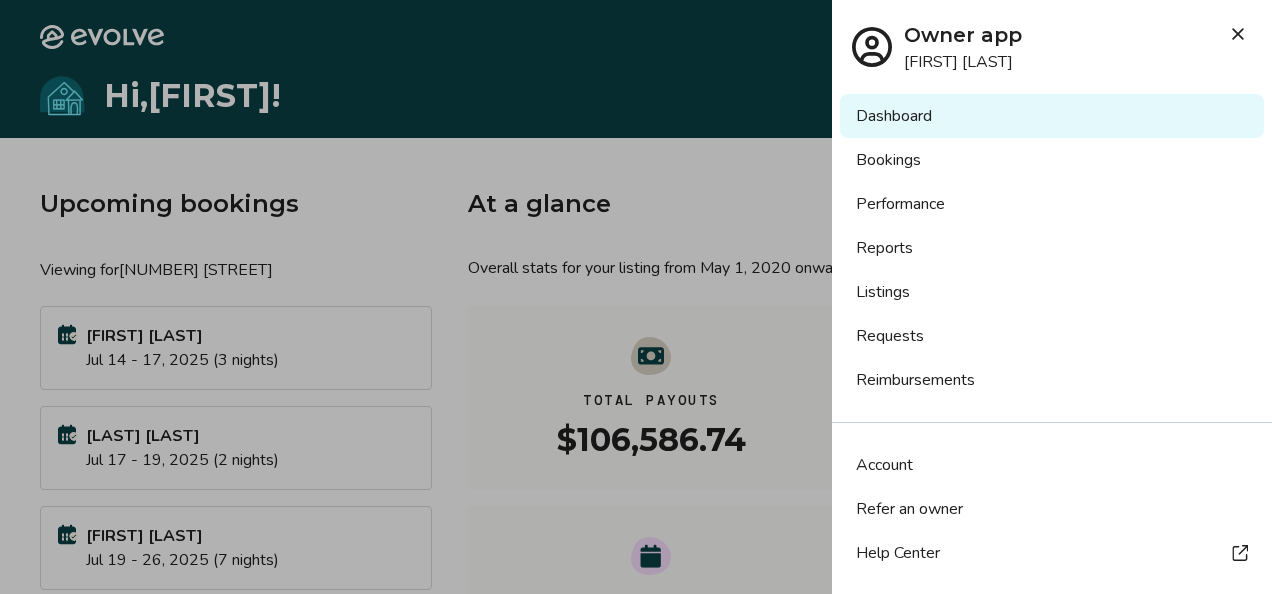 click at bounding box center (636, 297) 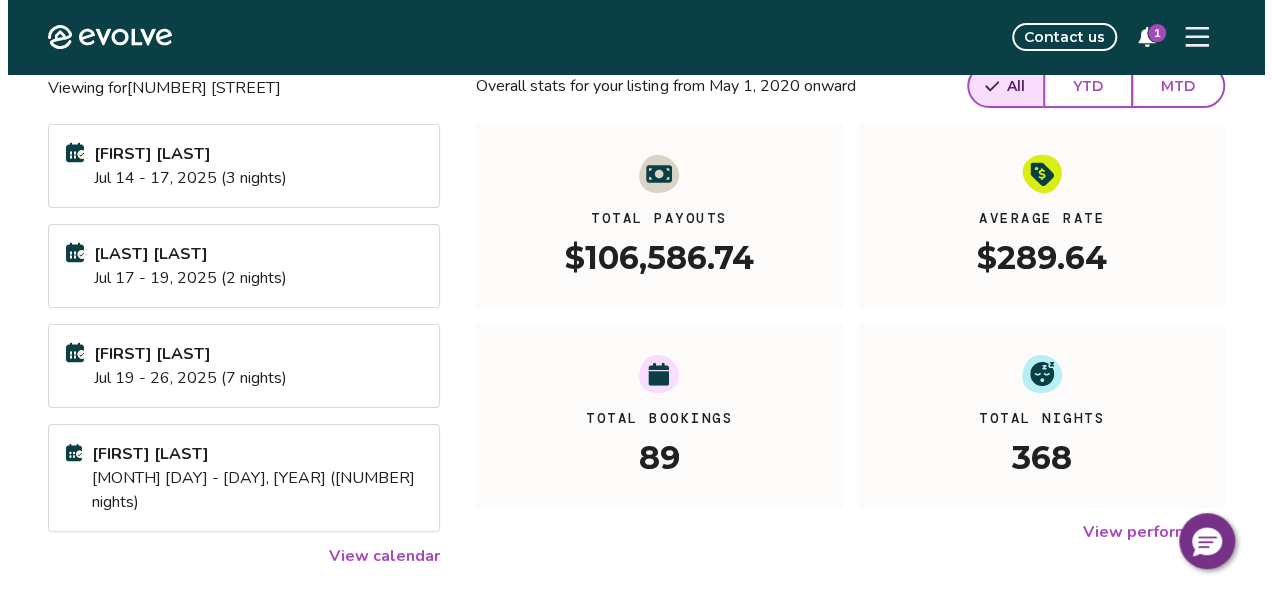 scroll, scrollTop: 0, scrollLeft: 0, axis: both 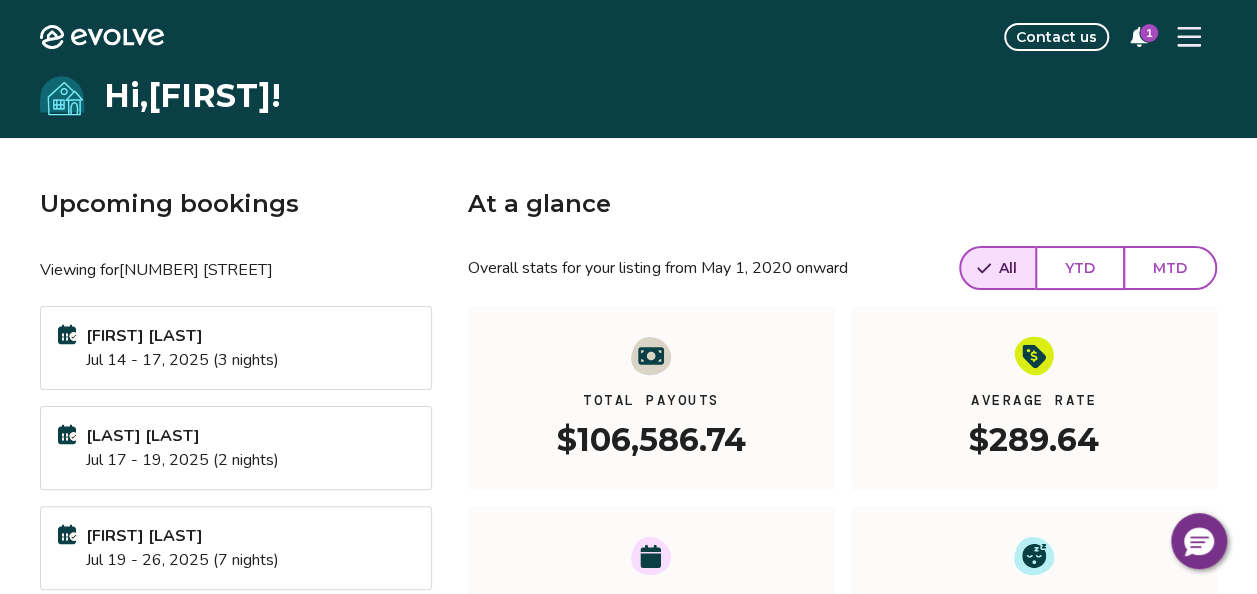 click 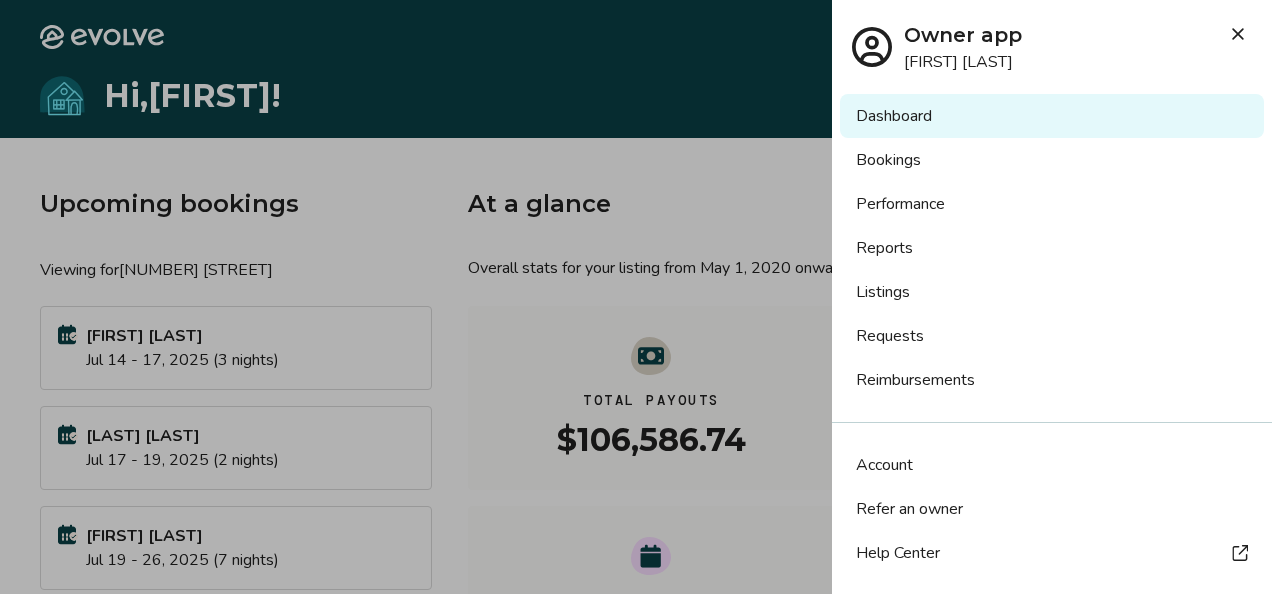 click on "Reports" at bounding box center [1052, 248] 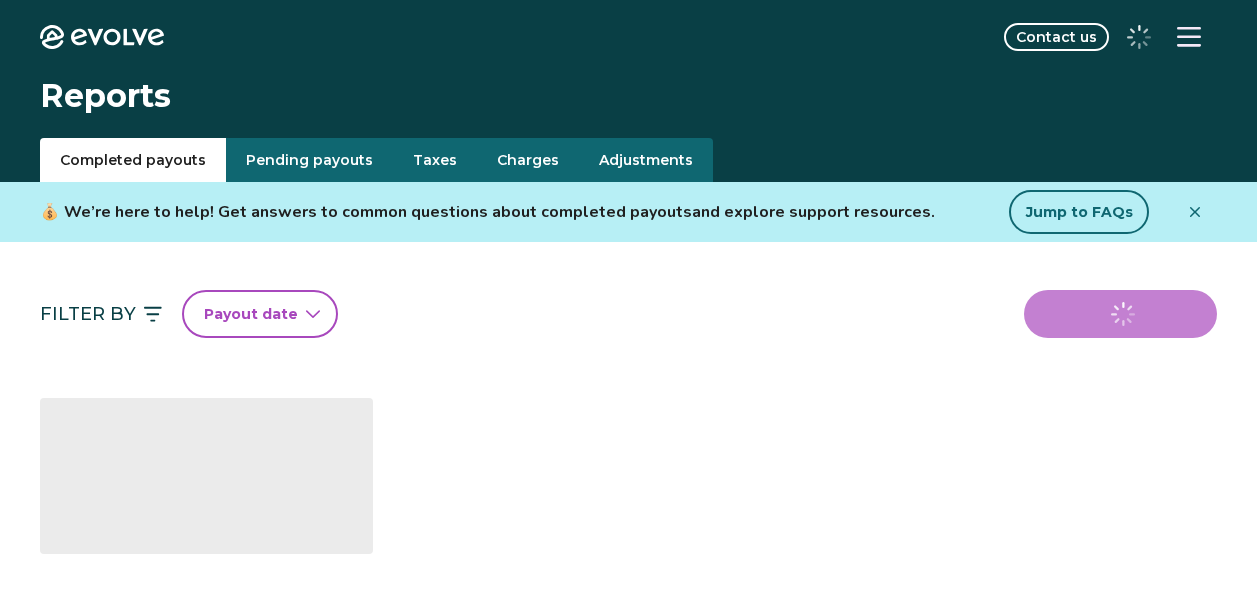 scroll, scrollTop: 0, scrollLeft: 0, axis: both 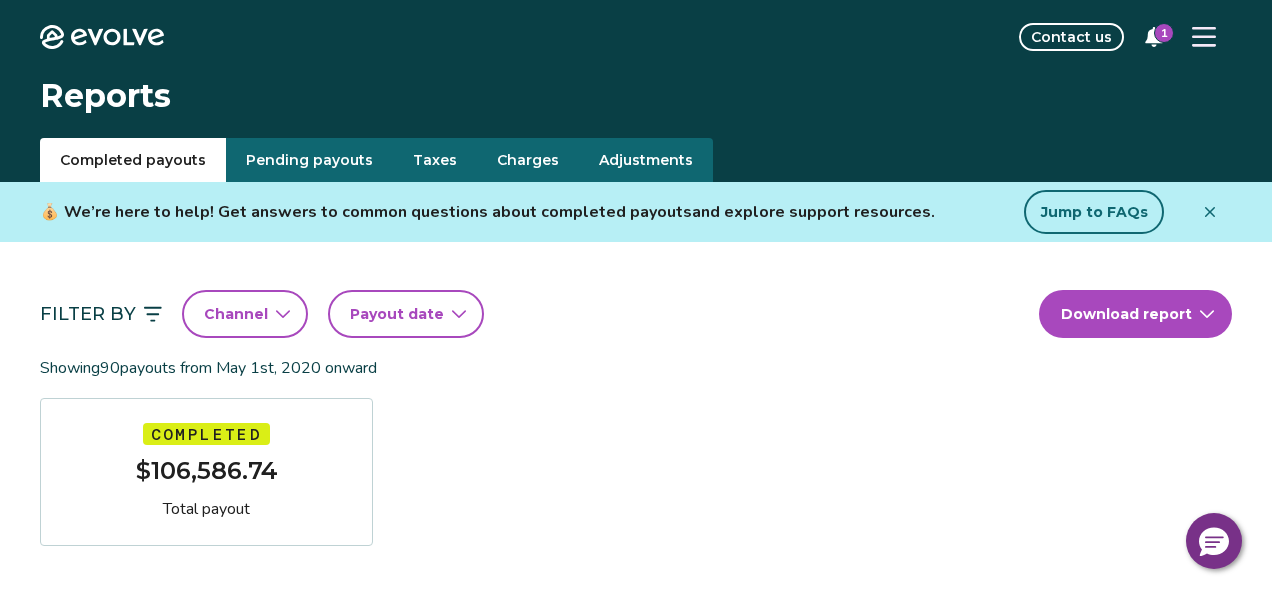 click on "Evolve Contact us 1 Reports Completed payouts Pending payouts Taxes Charges Adjustments 💰 We’re here to help! Get answers to common questions about   completed payouts  and explore support resources. Jump to FAQs Filter By  Channel Payout date Download   report Showing  90  payouts   from [MONTH] [DAY], [YEAR] onward Completed [CURRENCY][AMOUNT] Total payout Payout Date Guest Trip dates Booking ID Payout [MONTH] [DAY], [YEAR] [FIRST] [LAST] [MONTH] [DAY] - [MONTH] [DAY], [YEAR] [NUMBER] [CURRENCY][AMOUNT] [MONTH] [DAY], [YEAR] [FIRST] [LAST] [MONTH] [DAY] - [MONTH] [DAY], [YEAR] [NUMBER] [CURRENCY][AMOUNT] [MONTH] [DAY], [YEAR] [FIRST] [LAST] [MONTH] [DAY] - [MONTH] [DAY], [YEAR] [NUMBER] [CURRENCY][AMOUNT] [MONTH] [DAY], [YEAR] [FIRST] [LAST] [MONTH] [DAY] - [MONTH] [DAY], [YEAR] [NUMBER] [CURRENCY][AMOUNT] [MONTH] [DAY], [YEAR] [FIRST] [LAST] [MONTH] [DAY] - [MONTH] [DAY], [YEAR] [NUMBER] [CURRENCY][AMOUNT] [MONTH] [DAY], [YEAR] [FIRST] [LAST] [MONTH] [DAY] - [MONTH] [DAY], [YEAR] [NUMBER] [CURRENCY][AMOUNT] [MONTH] [DAY], [YEAR] [FIRST] [LAST] [MONTH] [DAY] - [MONTH] [DAY], [YEAR] [NUMBER] [CURRENCY][AMOUNT] [MONTH] [DAY], [YEAR] [FIRST] [LAST] [MONTH] [DAY] - [MONTH] [DAY], [YEAR] [NUMBER] [CURRENCY][AMOUNT] [MONTH] [DAY], [YEAR] [FIRST] [LAST] [MONTH] [DAY] - [MONTH] [DAY], [YEAR] [NUMBER] [CURRENCY][AMOUNT] [NUMBER]" at bounding box center [636, 1493] 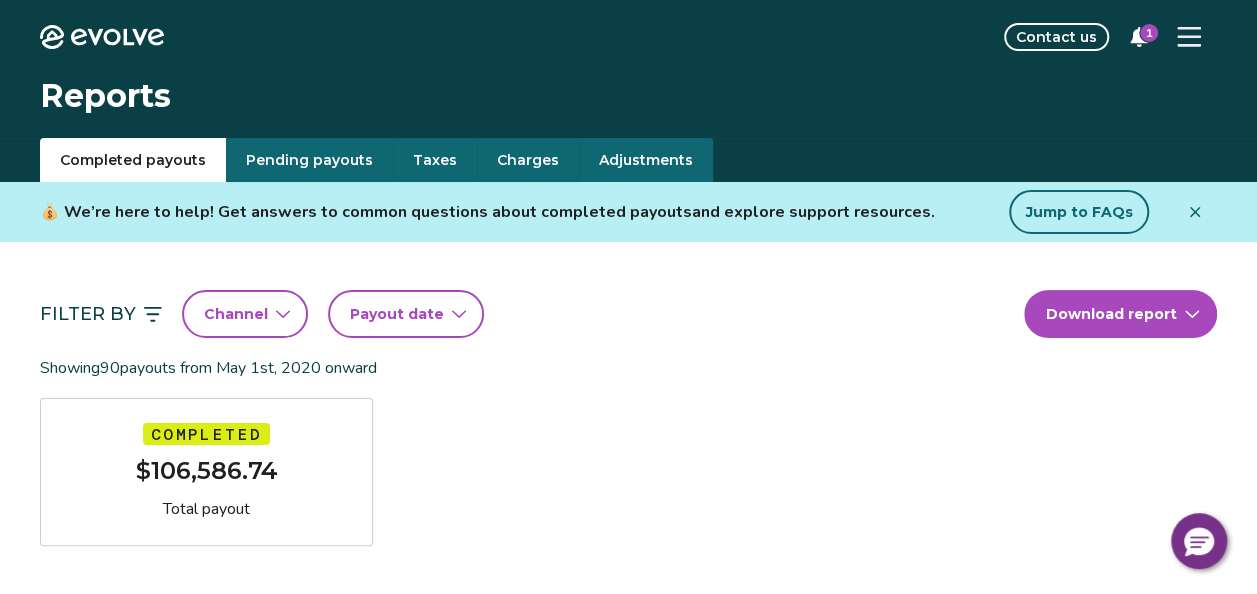 click on "Evolve Contact us 1 Reports Completed payouts Pending payouts Taxes Charges Adjustments 💰 We’re here to help! Get answers to common questions about   completed payouts  and explore support resources. Jump to FAQs Filter By  Channel Payout date Download   report Showing  90  payouts   from [MONTH] [DAY], [YEAR] onward Completed [CURRENCY][AMOUNT] Total payout Payout Date Guest Trip dates Booking ID Payout [MONTH] [DAY], [YEAR] [FIRST] [LAST] [MONTH] [DAY] - [MONTH] [DAY], [YEAR] [NUMBER] [CURRENCY][AMOUNT] [MONTH] [DAY], [YEAR] [FIRST] [LAST] [MONTH] [DAY] - [MONTH] [DAY], [YEAR] [NUMBER] [CURRENCY][AMOUNT] [MONTH] [DAY], [YEAR] [FIRST] [LAST] [MONTH] [DAY] - [MONTH] [DAY], [YEAR] [NUMBER] [CURRENCY][AMOUNT] [MONTH] [DAY], [YEAR] [FIRST] [LAST] [MONTH] [DAY] - [MONTH] [DAY], [YEAR] [NUMBER] [CURRENCY][AMOUNT] [MONTH] [DAY], [YEAR] [FIRST] [LAST] [MONTH] [DAY] - [MONTH] [DAY], [YEAR] [NUMBER] [CURRENCY][AMOUNT] [MONTH] [DAY], [YEAR] [FIRST] [LAST] [MONTH] [DAY] - [MONTH] [DAY], [YEAR] [NUMBER] [CURRENCY][AMOUNT] [MONTH] [DAY], [YEAR] [FIRST] [LAST] [MONTH] [DAY] - [MONTH] [DAY], [YEAR] [NUMBER] [CURRENCY][AMOUNT] [MONTH] [DAY], [YEAR] [FIRST] [LAST] [MONTH] [DAY] - [MONTH] [DAY], [YEAR] [NUMBER] [CURRENCY][AMOUNT] [MONTH] [DAY], [YEAR] [FIRST] [LAST] [MONTH] [DAY] - [MONTH] [DAY], [YEAR] [NUMBER] [CURRENCY][AMOUNT] [NUMBER]" at bounding box center (628, 1493) 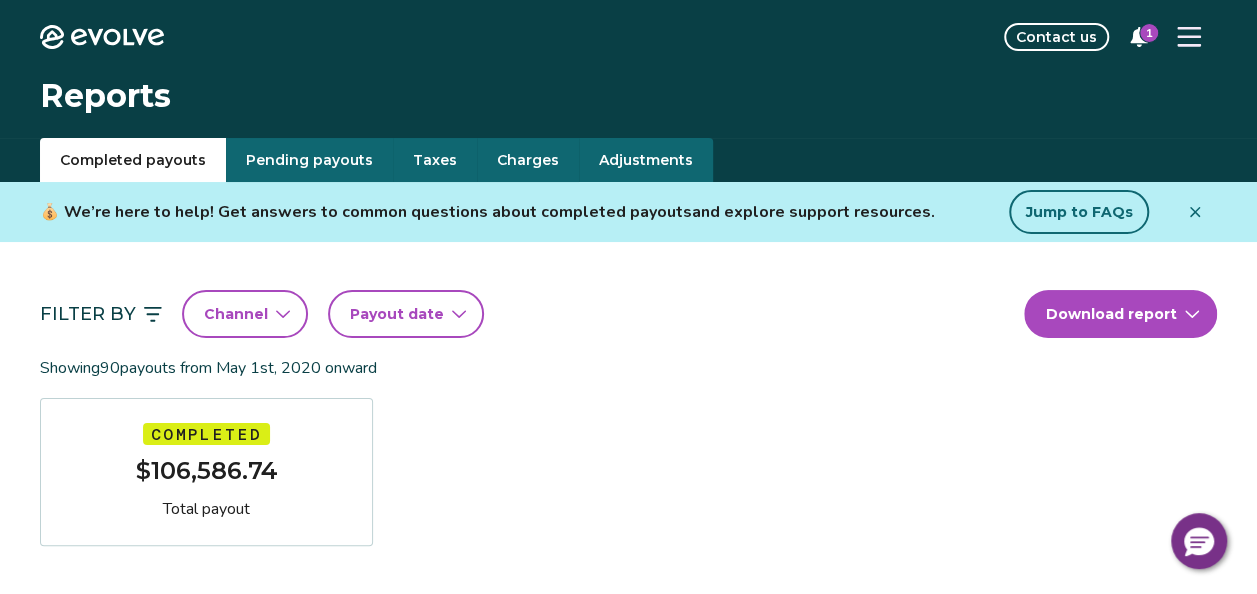 click on "Channel" at bounding box center [245, 314] 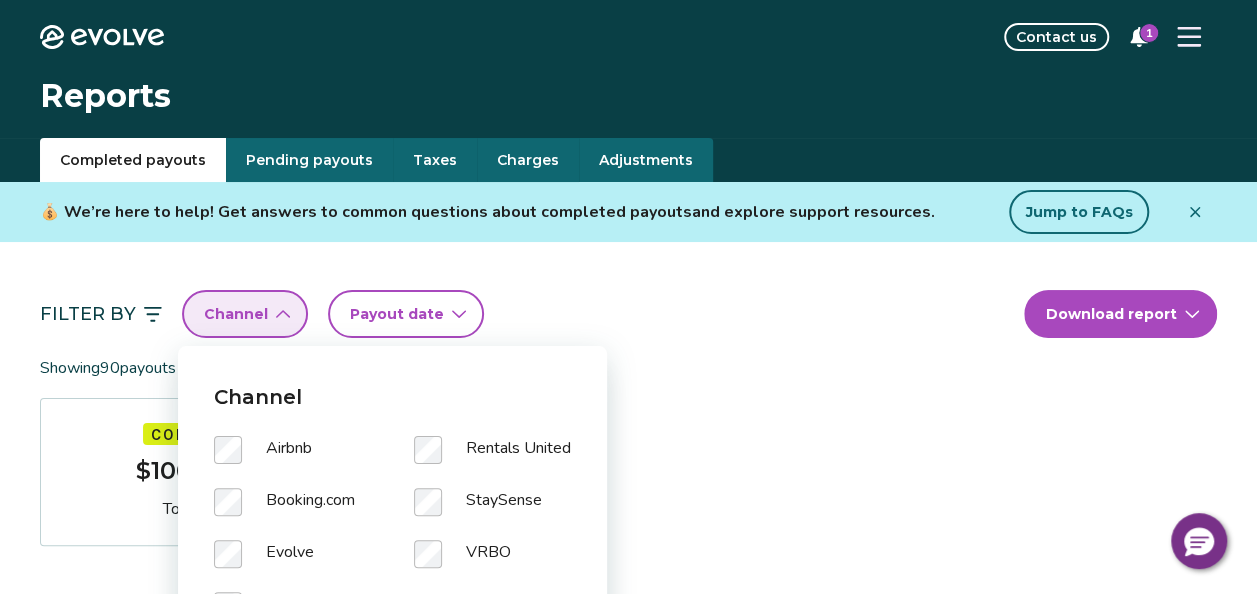 click on "Filter By  Channel Payout date Download   report Showing  90  payouts   from May 1st, 2020 onward Completed $106,586.74 Total payout Payout Date Guest Trip dates Booking ID Payout Jul 9, 2025 Lynetta Marie Anthony Jul 7 - Jul 10, 2025 14267538 $1,003.02 Jul 1, 2025 Jeremiah Rosenkrance Jun 29 - Jul 1, 2025 14669563 $550.86 Jun 24, 2025 James Godfrey Jun 22 - Jun 29, 2025 14320339 $2,046.34 Jun 22, 2025 Sarena sloot Jun 20 - Jun 22, 2025 14316184 $719.41 Jun 17, 2025 Stacy Minnich Jun 15 - Jun 20, 2025 14073628 $1,581.46 Jun 15, 2025 Aly Whitney-Plaut Jun 13 - Jun 15, 2025 14688653 $569.19 Jun 14, 2025 Lesley Woltze Jun 12 - Jun 14, 2025 14490049 $202.10 Jun 7, 2025 Trevor Huddleston Jun 5 - Jun 8, 2025 14382124 $730.22 Jun 1, 2025 Tina Paymaster May 30 - Jun 1, 2025 14441123 $514.20 May 11, 2025 JORDAN BROWN May 9 - May 11, 2025 14573734 $494.98 Apr 2, 2025 Brion Rowley Mar 31 - Apr 6, 2025 14413702 $1,089.00 Mar 29, 2025 Devon Morales Mar 27 - Mar 30, 2025 14337879 $643.40 Mar 24, 2025 Kathryn Grasso $0.01" at bounding box center [628, 1109] 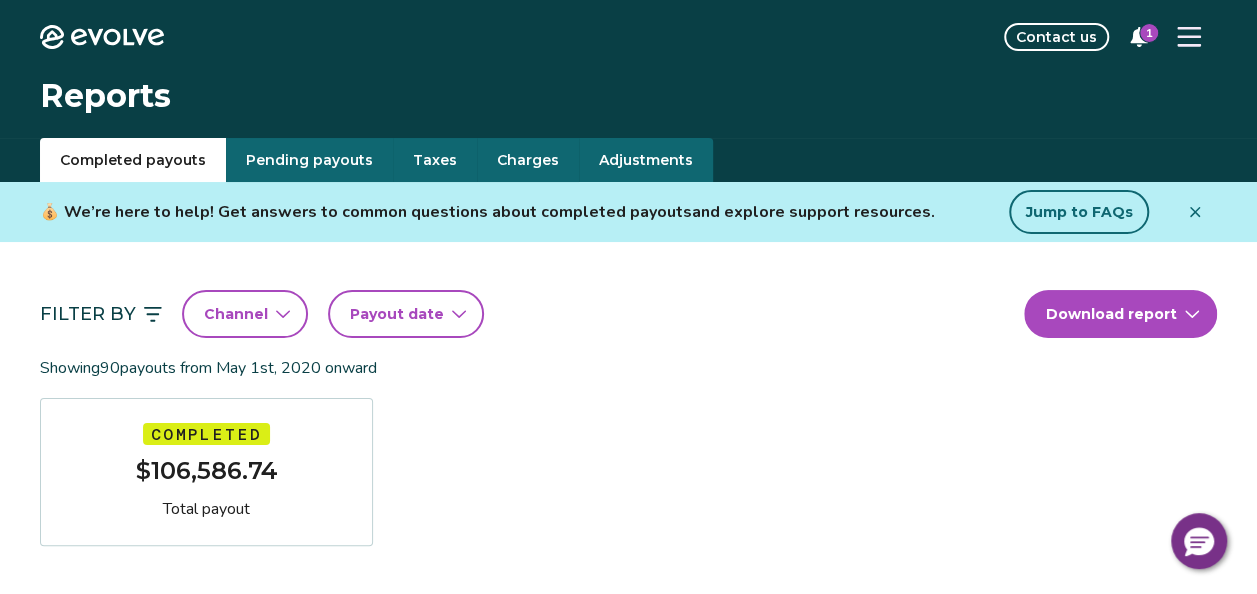 click on "Payout date" at bounding box center (406, 314) 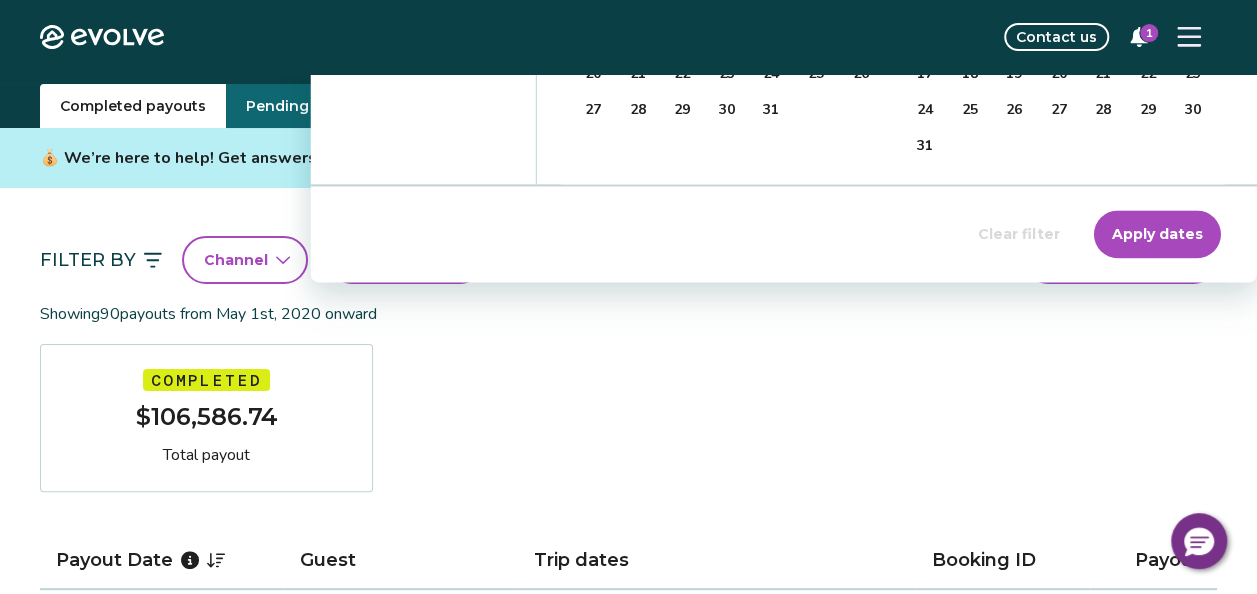 scroll, scrollTop: 0, scrollLeft: 0, axis: both 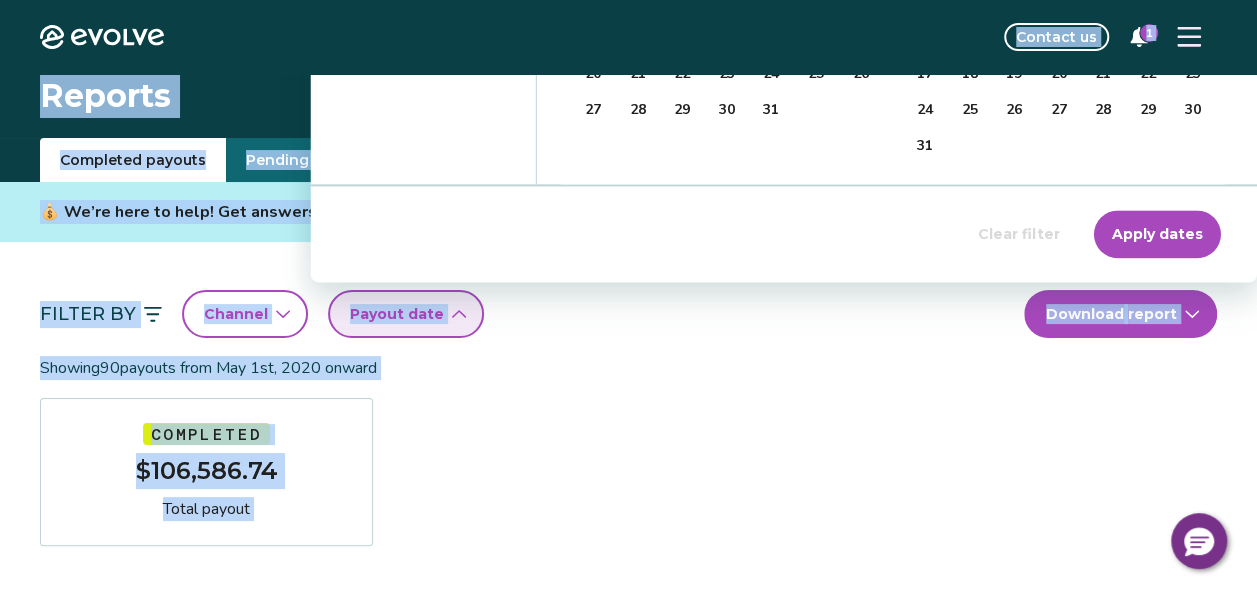 drag, startPoint x: 870, startPoint y: 190, endPoint x: 848, endPoint y: -74, distance: 264.91507 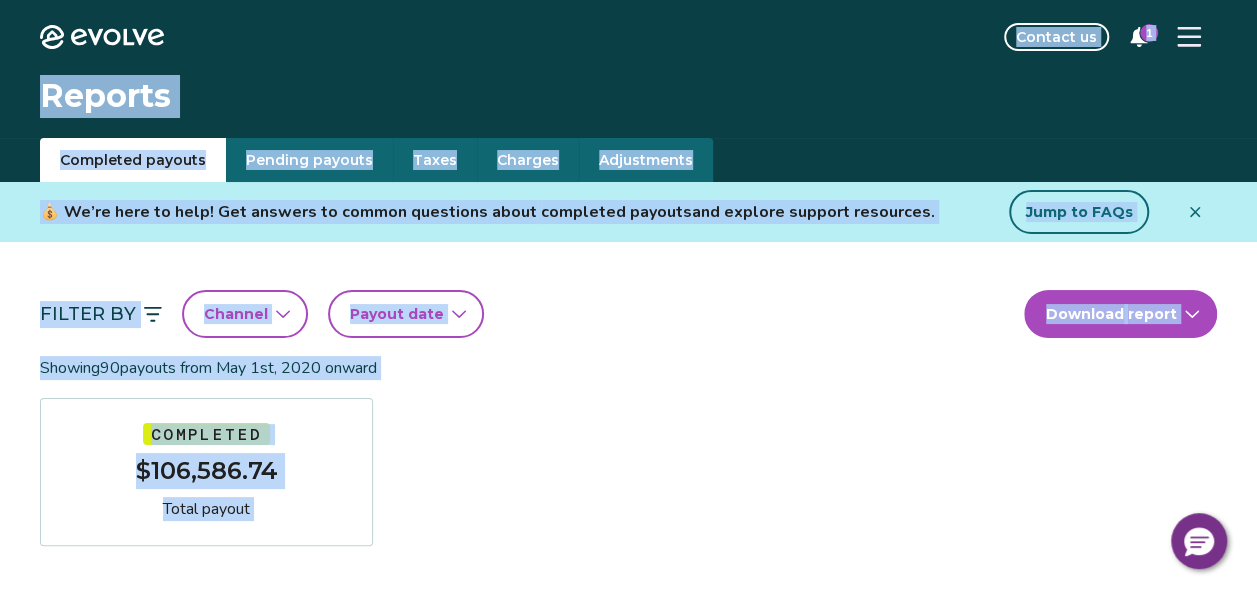 click on "Filter By  Channel Payout date Download   report Showing  90  payouts   from May 1st, 2020 onward Completed $106,586.74 Total payout Payout Date Guest Trip dates Booking ID Payout Jul 9, 2025 Lynetta Marie Anthony Jul 7 - Jul 10, 2025 14267538 $1,003.02 Jul 1, 2025 Jeremiah Rosenkrance Jun 29 - Jul 1, 2025 14669563 $550.86 Jun 24, 2025 James Godfrey Jun 22 - Jun 29, 2025 14320339 $2,046.34 Jun 22, 2025 Sarena sloot Jun 20 - Jun 22, 2025 14316184 $719.41 Jun 17, 2025 Stacy Minnich Jun 15 - Jun 20, 2025 14073628 $1,581.46 Jun 15, 2025 Aly Whitney-Plaut Jun 13 - Jun 15, 2025 14688653 $569.19 Jun 14, 2025 Lesley Woltze Jun 12 - Jun 14, 2025 14490049 $202.10 Jun 7, 2025 Trevor Huddleston Jun 5 - Jun 8, 2025 14382124 $730.22 Jun 1, 2025 Tina Paymaster May 30 - Jun 1, 2025 14441123 $514.20 May 11, 2025 JORDAN BROWN May 9 - May 11, 2025 14573734 $494.98 Apr 2, 2025 Brion Rowley Mar 31 - Apr 6, 2025 14413702 $1,089.00 Mar 29, 2025 Devon Morales Mar 27 - Mar 30, 2025 14337879 $643.40 Mar 24, 2025 Kathryn Grasso $0.01" at bounding box center [628, 1093] 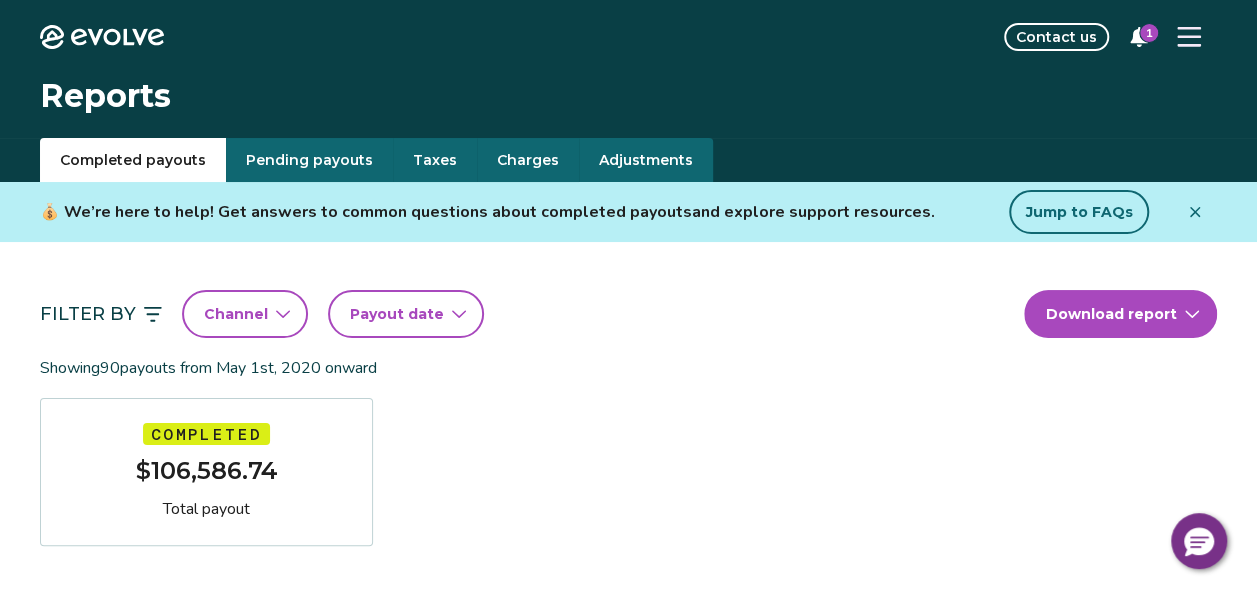 click 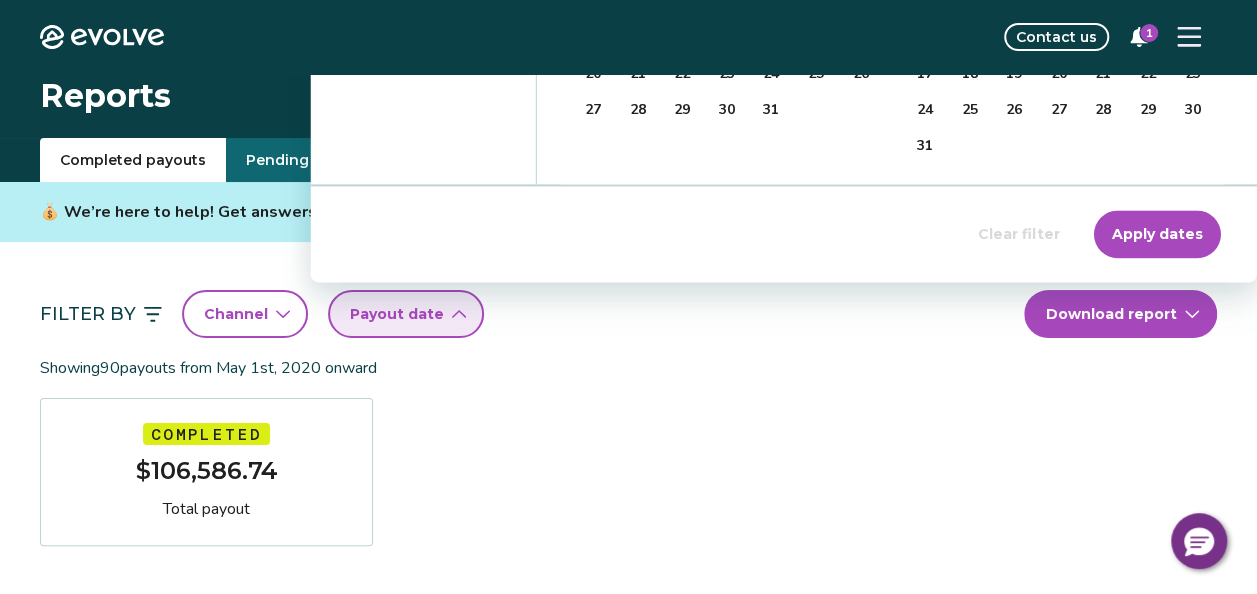 click on "Filter By  Channel Payout date Download   report Showing  90  payouts   from May 1st, 2020 onward Completed $106,586.74 Total payout Payout Date Guest Trip dates Booking ID Payout Jul 9, 2025 Lynetta Marie Anthony Jul 7 - Jul 10, 2025 14267538 $1,003.02 Jul 1, 2025 Jeremiah Rosenkrance Jun 29 - Jul 1, 2025 14669563 $550.86 Jun 24, 2025 James Godfrey Jun 22 - Jun 29, 2025 14320339 $2,046.34 Jun 22, 2025 Sarena sloot Jun 20 - Jun 22, 2025 14316184 $719.41 Jun 17, 2025 Stacy Minnich Jun 15 - Jun 20, 2025 14073628 $1,581.46 Jun 15, 2025 Aly Whitney-Plaut Jun 13 - Jun 15, 2025 14688653 $569.19 Jun 14, 2025 Lesley Woltze Jun 12 - Jun 14, 2025 14490049 $202.10 Jun 7, 2025 Trevor Huddleston Jun 5 - Jun 8, 2025 14382124 $730.22 Jun 1, 2025 Tina Paymaster May 30 - Jun 1, 2025 14441123 $514.20 May 11, 2025 JORDAN BROWN May 9 - May 11, 2025 14573734 $494.98 Apr 2, 2025 Brion Rowley Mar 31 - Apr 6, 2025 14413702 $1,089.00 Mar 29, 2025 Devon Morales Mar 27 - Mar 30, 2025 14337879 $643.40 Mar 24, 2025 Kathryn Grasso $0.01" at bounding box center [628, 1093] 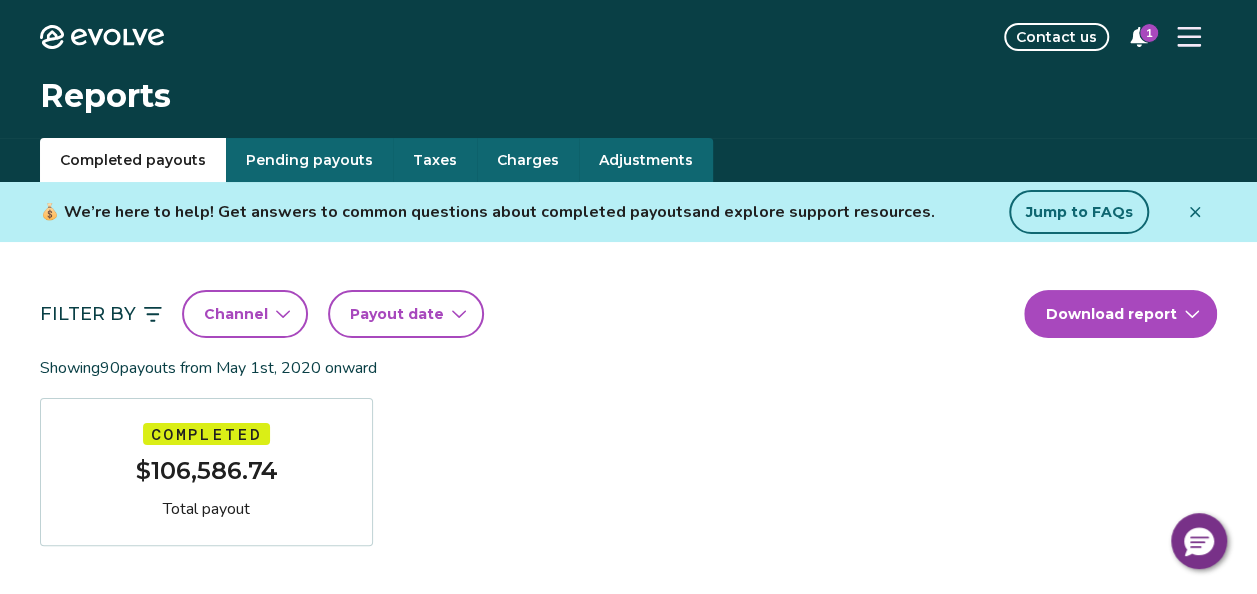 click at bounding box center (1195, 212) 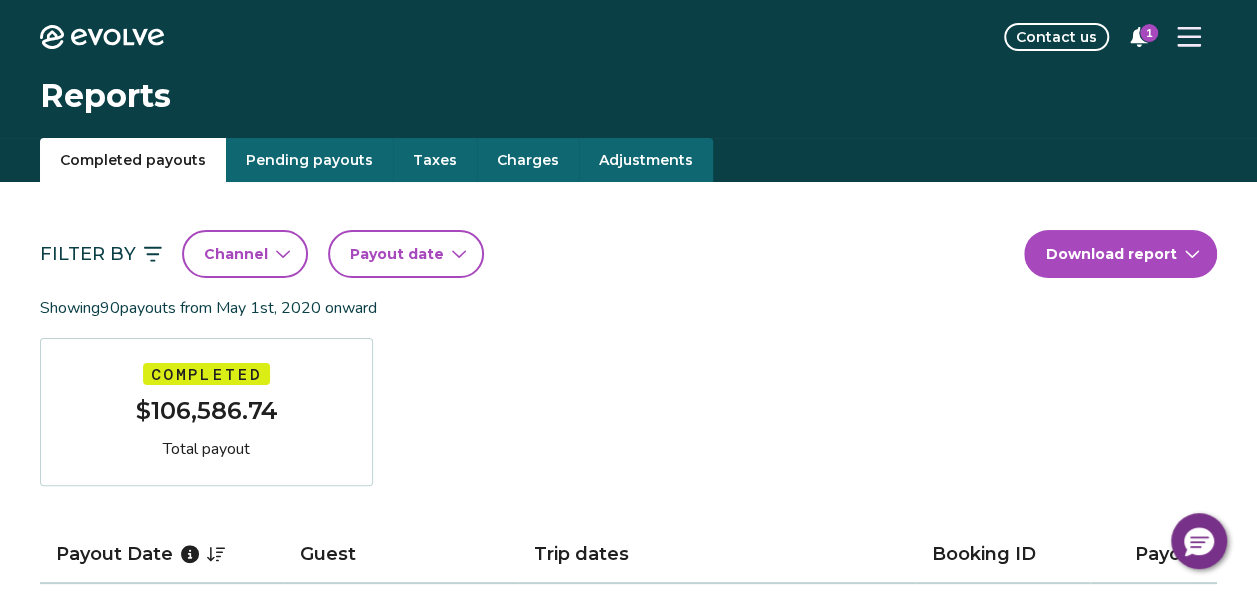 click 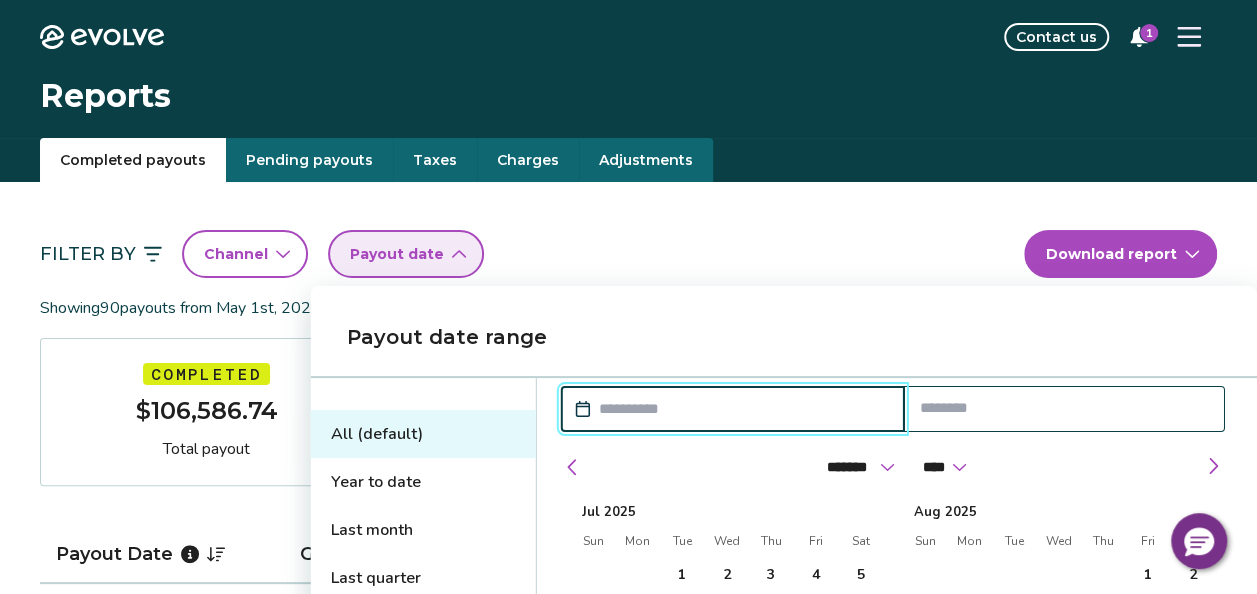 click at bounding box center (743, 409) 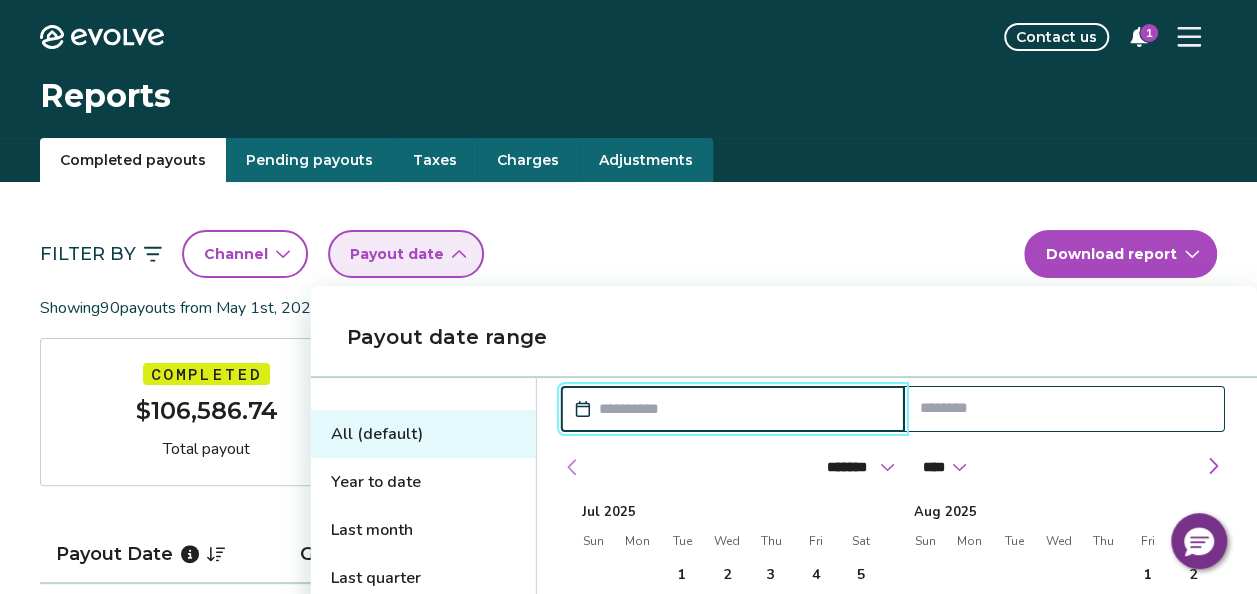 click at bounding box center (573, 467) 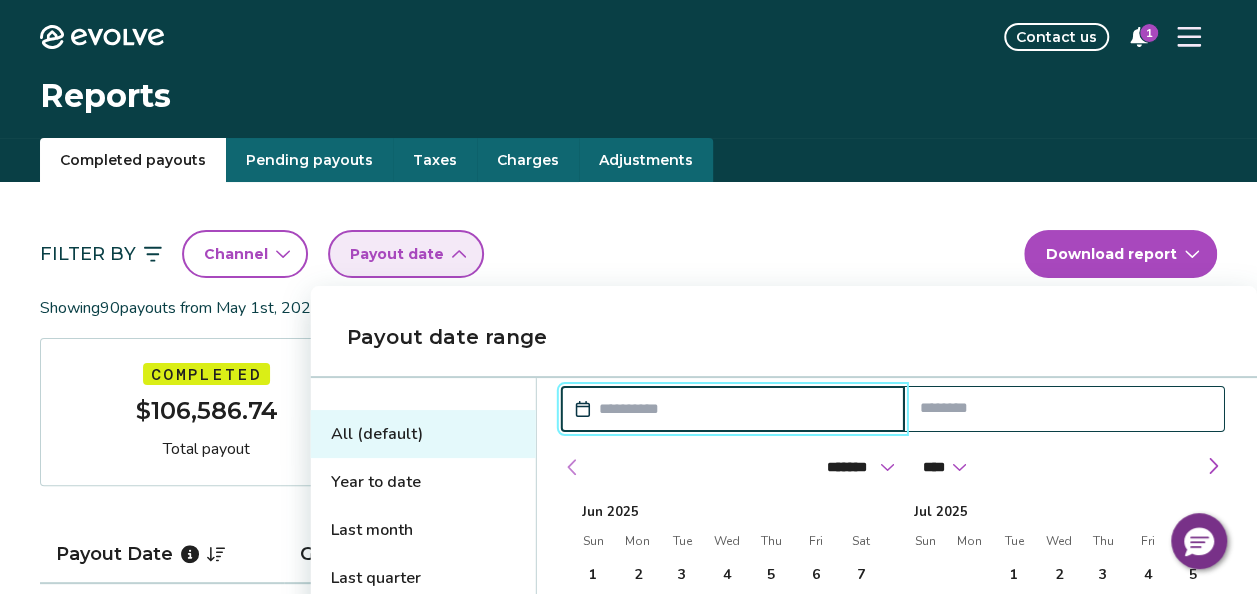 click at bounding box center [573, 467] 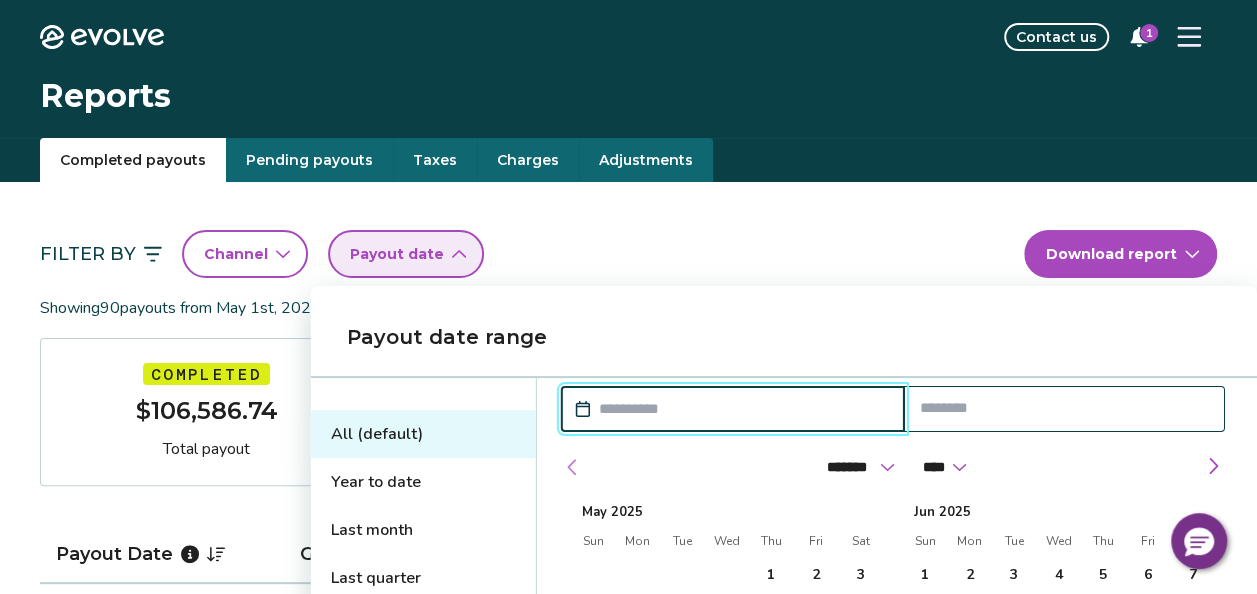 click at bounding box center (573, 467) 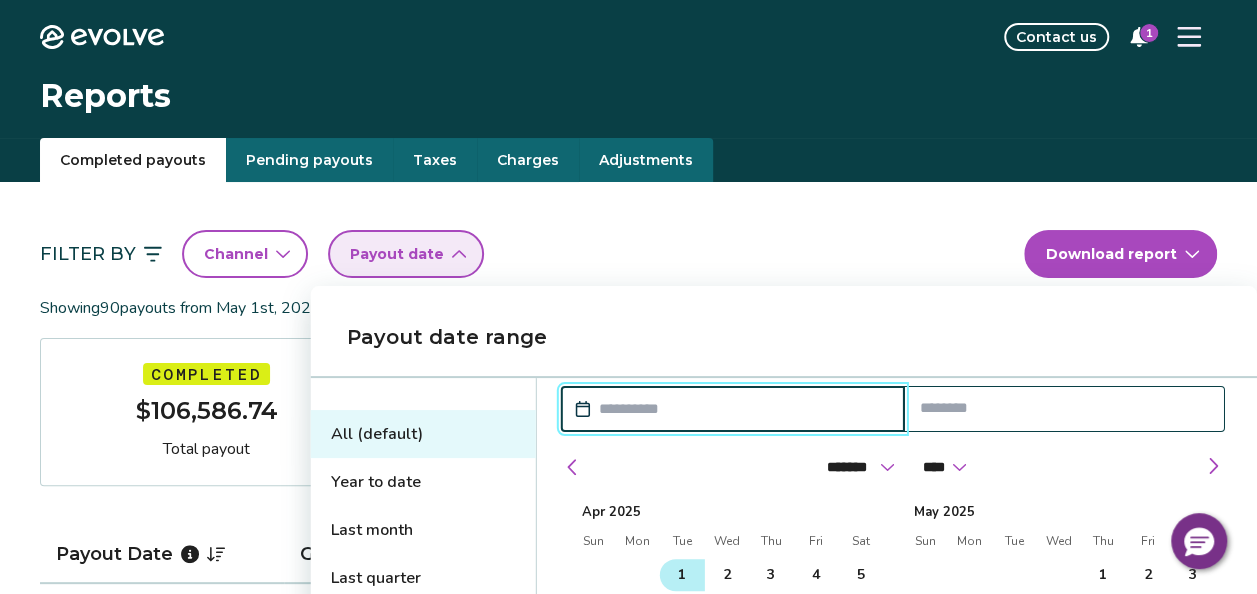 click on "1" at bounding box center (682, 575) 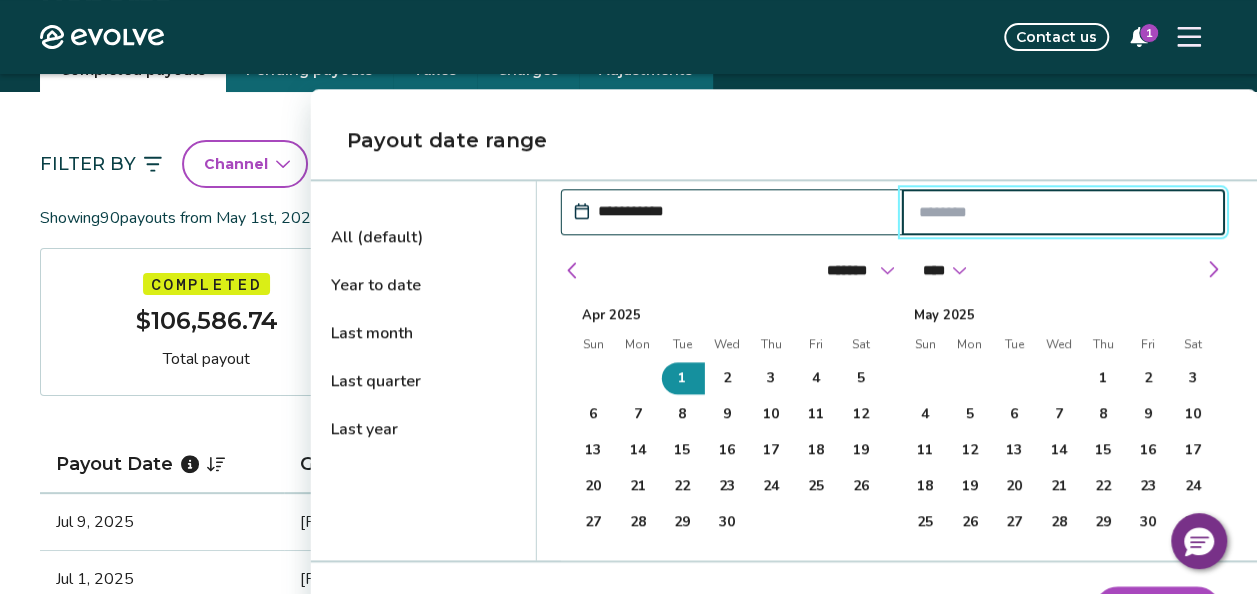 scroll, scrollTop: 200, scrollLeft: 0, axis: vertical 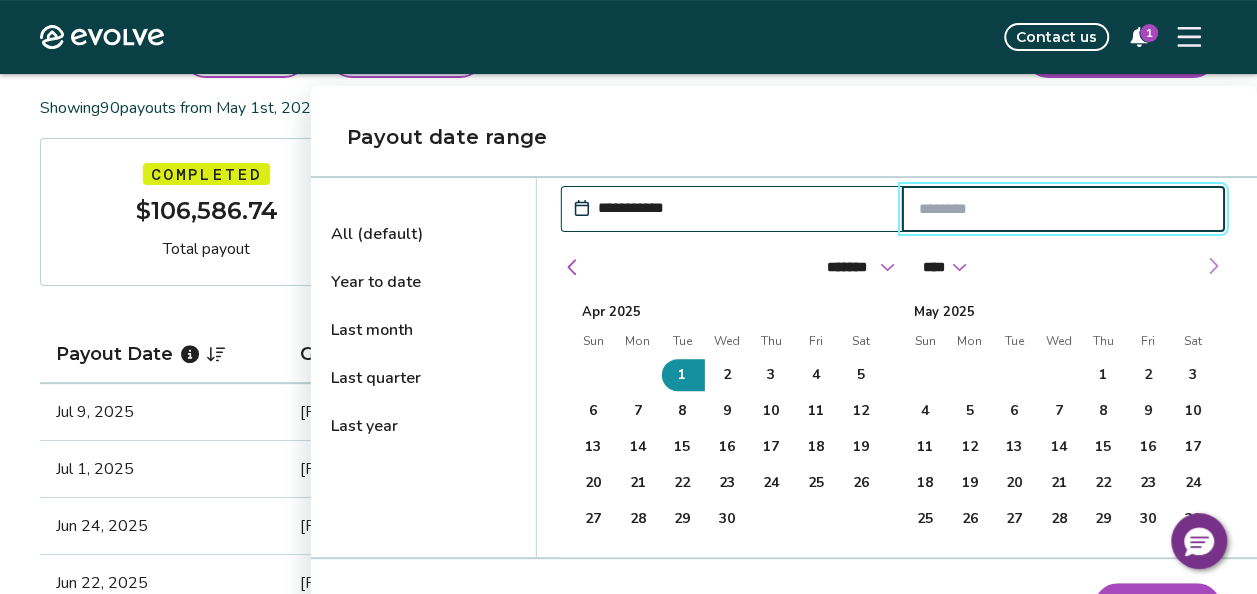click at bounding box center [1213, 266] 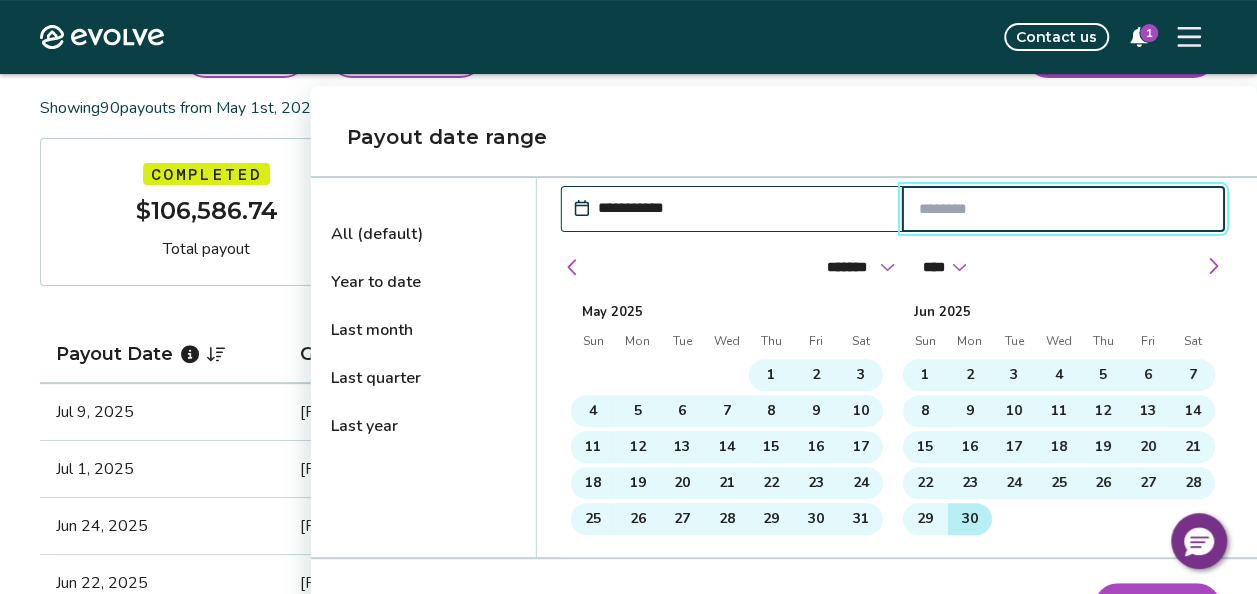click on "30" at bounding box center (969, 519) 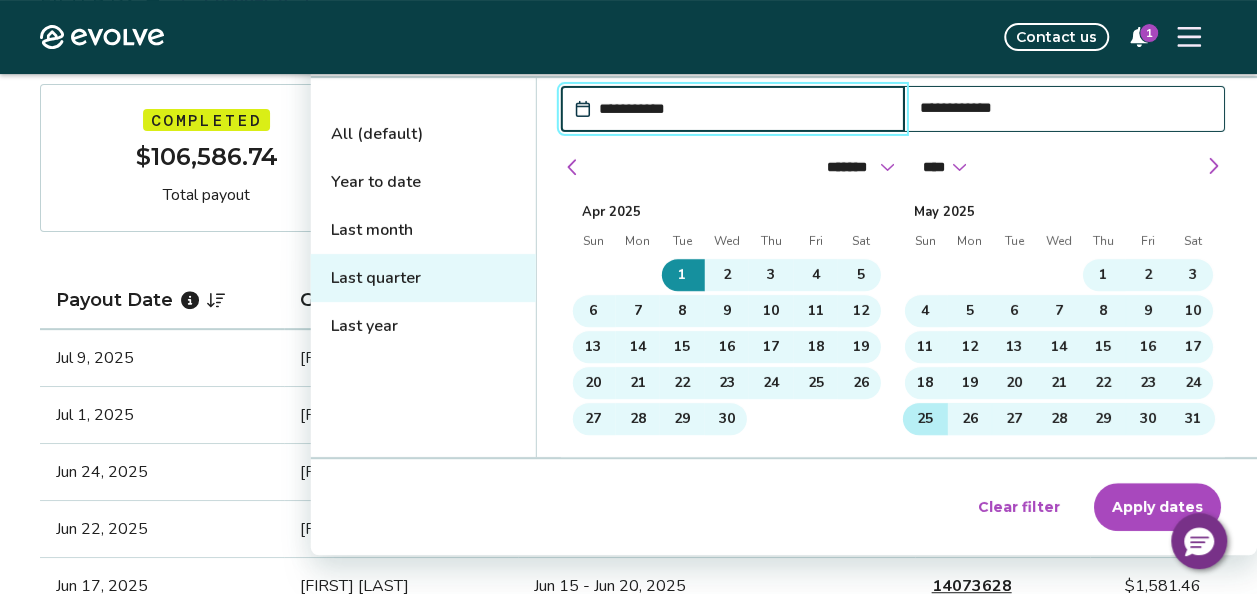 scroll, scrollTop: 300, scrollLeft: 0, axis: vertical 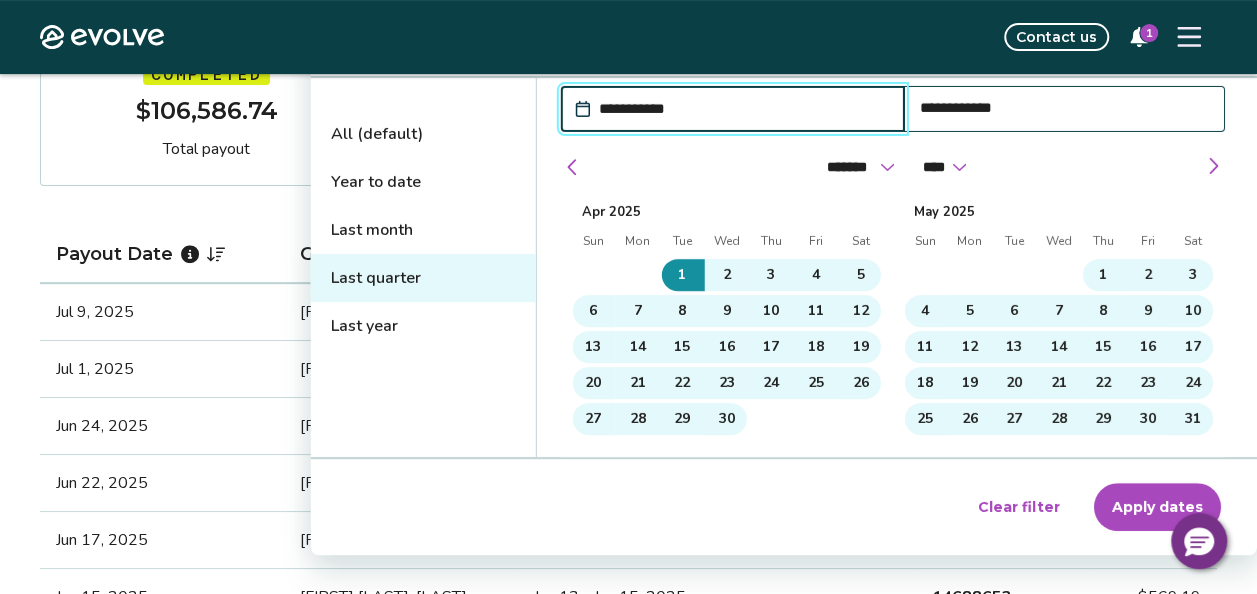 click on "Apply dates" at bounding box center (1157, 507) 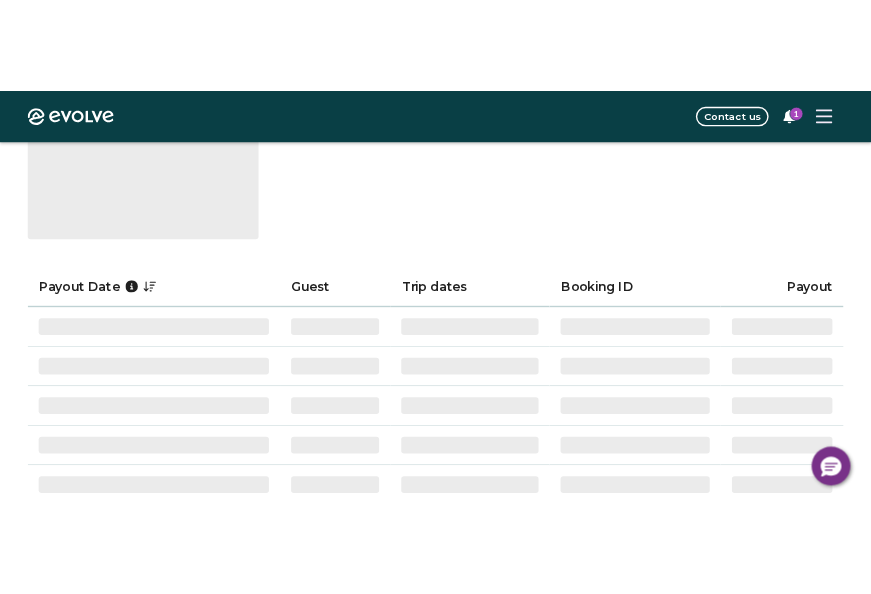 scroll, scrollTop: 0, scrollLeft: 0, axis: both 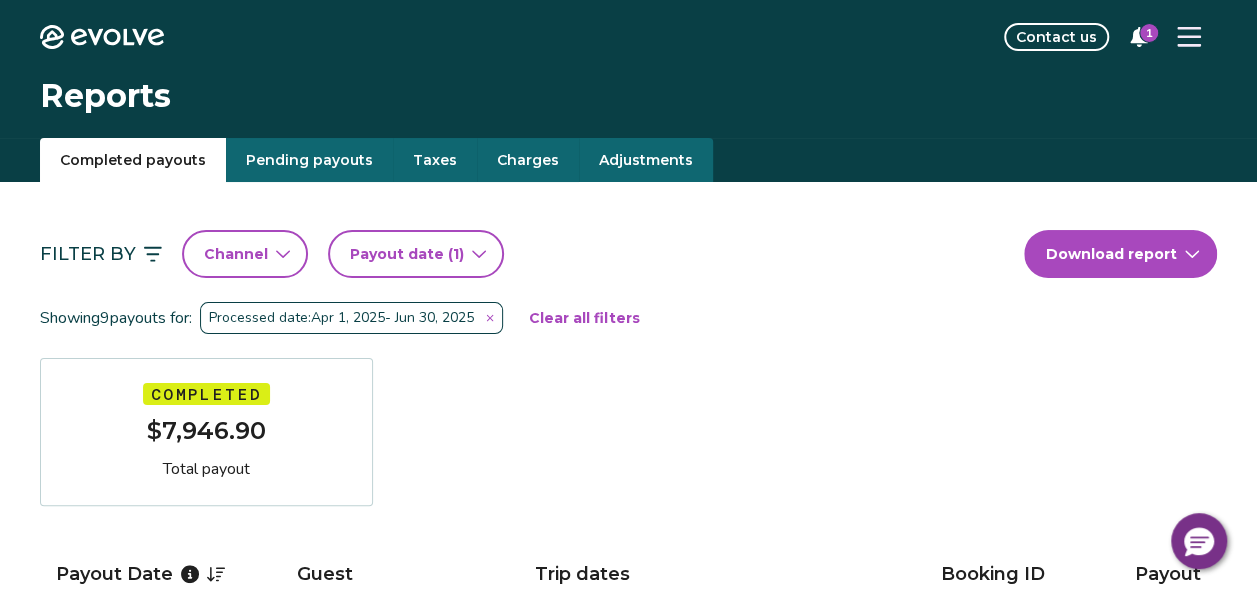 click on "Evolve Contact us 1 Reports Completed payouts Pending payouts Taxes Charges Adjustments Filter By  Channel Payout date (1) Download   report Showing  9  payouts   for: Processed date:  [DATE], [YEAR]  -   [DATE], [YEAR] Clear all filters Completed $7,946.90 Total payout Payout Date Guest Trip dates Booking ID Payout [DATE], [YEAR] [FIRST] [LAST] [DATE] - [DATE], [YEAR] 14320339 $2,046.34 [DATE], [YEAR] [FIRST] [LAST] [DATE] - [DATE], [YEAR] 14316184 $719.41 [DATE], [YEAR] [FIRST] [LAST] [DATE] - [DATE], [YEAR] 14073628 $1,581.46 [DATE], [YEAR] [FIRST] [LAST] [DATE] - [DATE], [YEAR] 14688653 $569.19 [DATE], [YEAR] [FIRST] [LAST] [DATE] - [DATE], [YEAR] 14490049 $202.10 [DATE], [YEAR] [FIRST] [LAST] [DATE] - [DATE], [YEAR] 14382124 $730.22 [DATE], [YEAR] [FIRST] [LAST] [DATE] - [DATE], [YEAR] 14441123 $514.20 [DATE], [YEAR] [FIRST] [LAST] [DATE] - [DATE], [YEAR] 14573734 $494.98 [DATE], [YEAR] [FIRST] [LAST] [DATE] - [DATE], [YEAR] 14413702 $1,089.00 Completed Payout FAQs How is my payout amount calculated? How is Evolve’s management fee calculated?       |" at bounding box center [628, 1124] 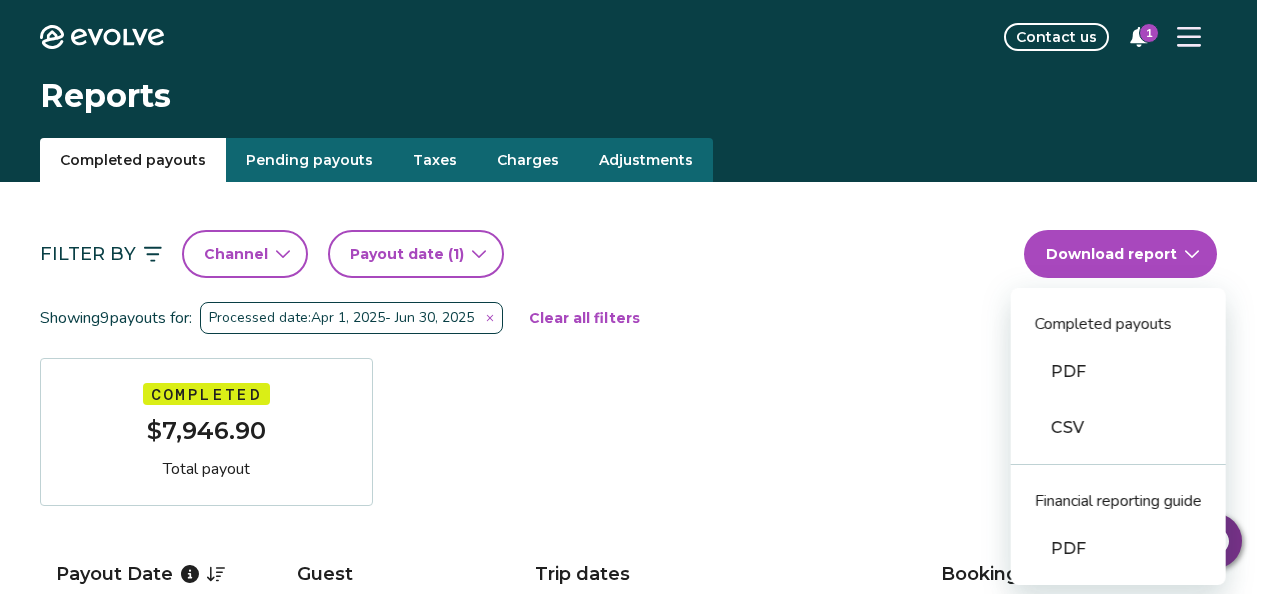 click on "CSV" at bounding box center (1118, 428) 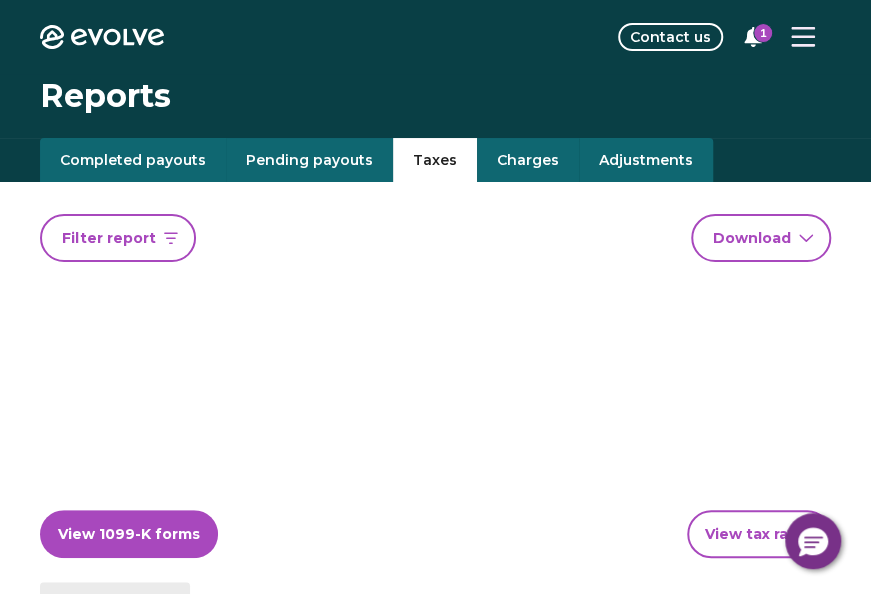 click on "Taxes" at bounding box center [435, 160] 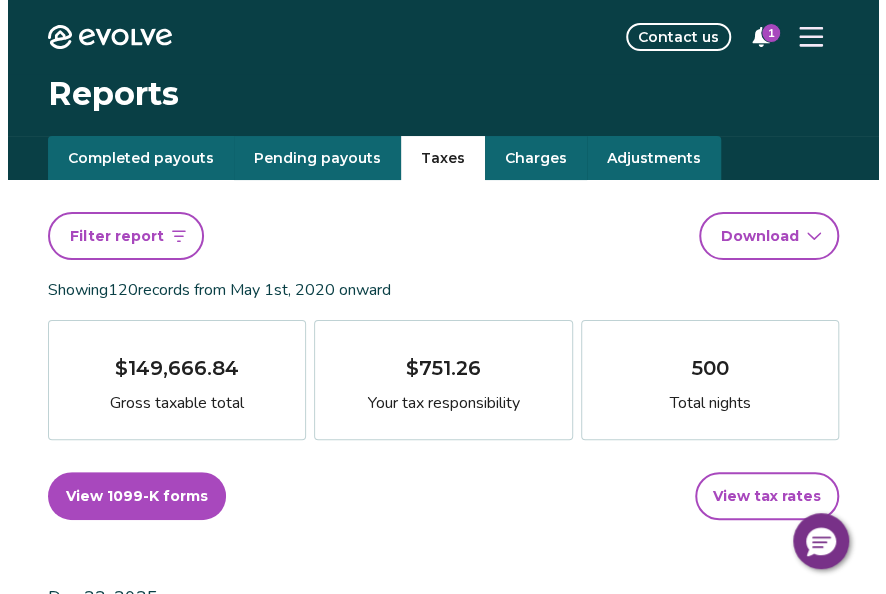 scroll, scrollTop: 0, scrollLeft: 0, axis: both 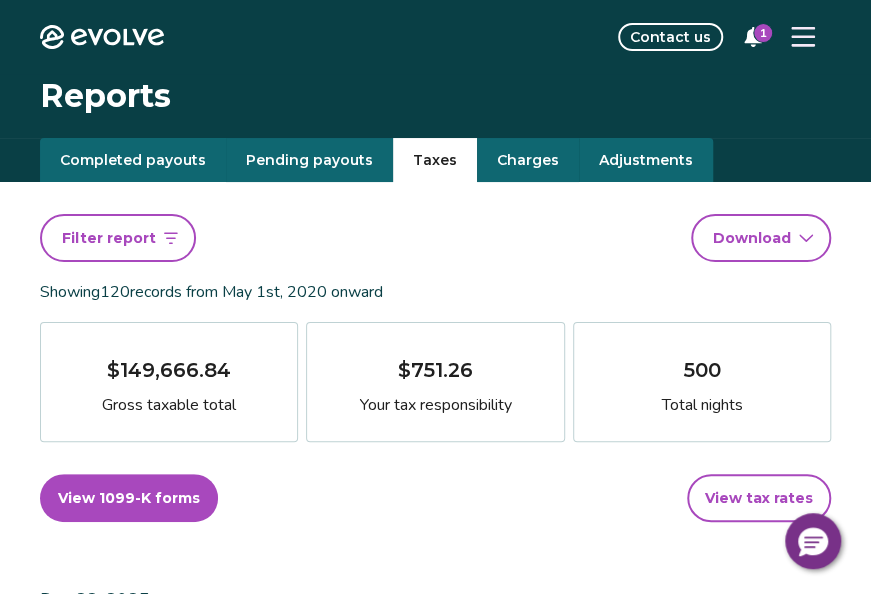 click on "Completed payouts" at bounding box center [133, 160] 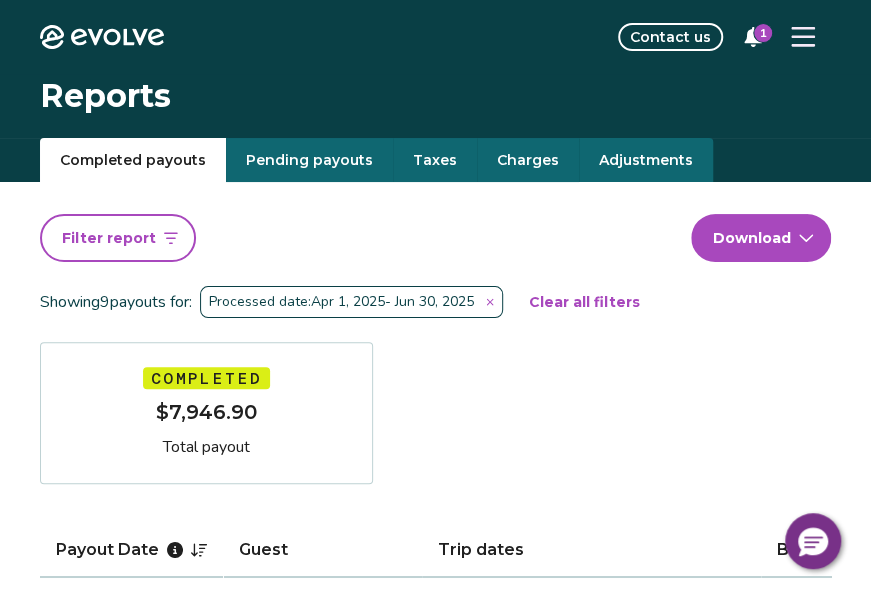 click on "Taxes" at bounding box center (435, 160) 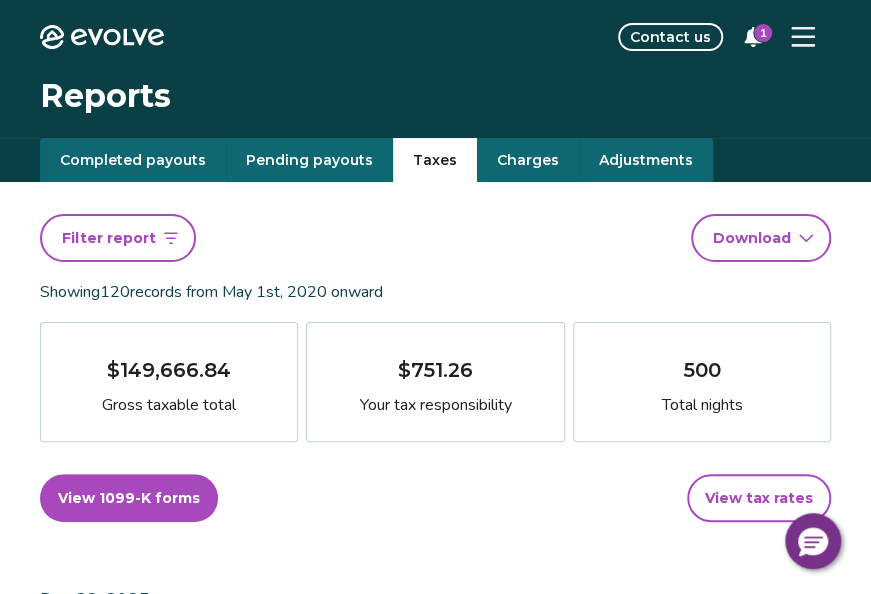 click on "Filter   report" at bounding box center [118, 238] 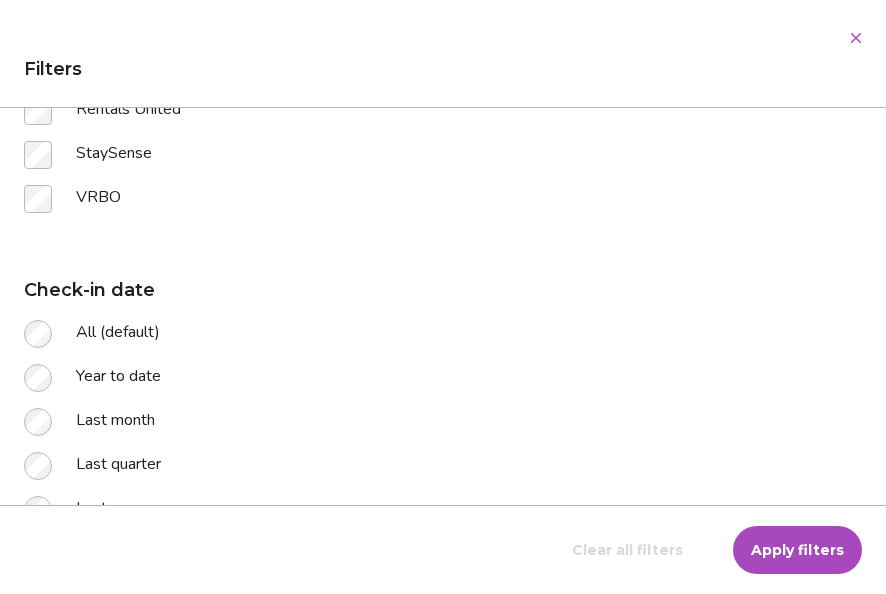 scroll, scrollTop: 512, scrollLeft: 0, axis: vertical 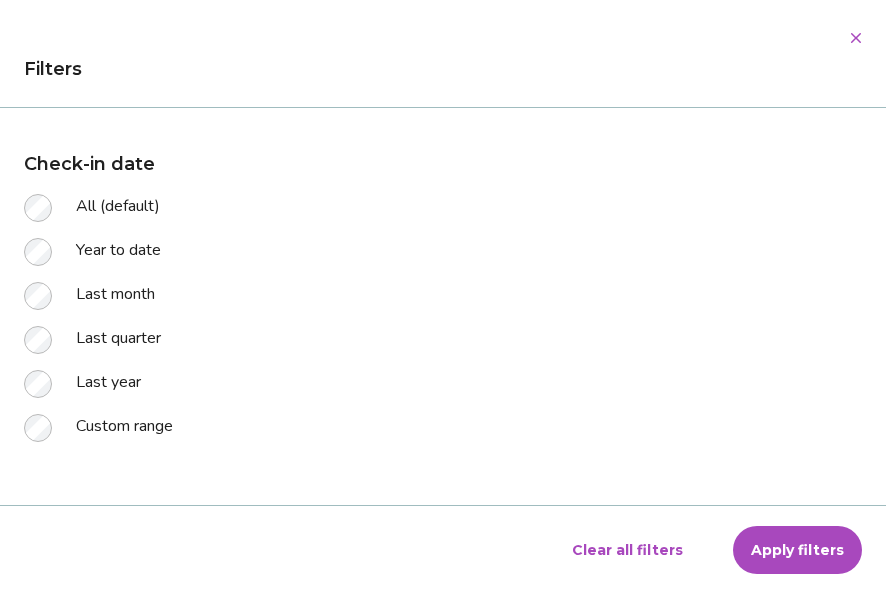 click on "Apply filters" at bounding box center [797, 550] 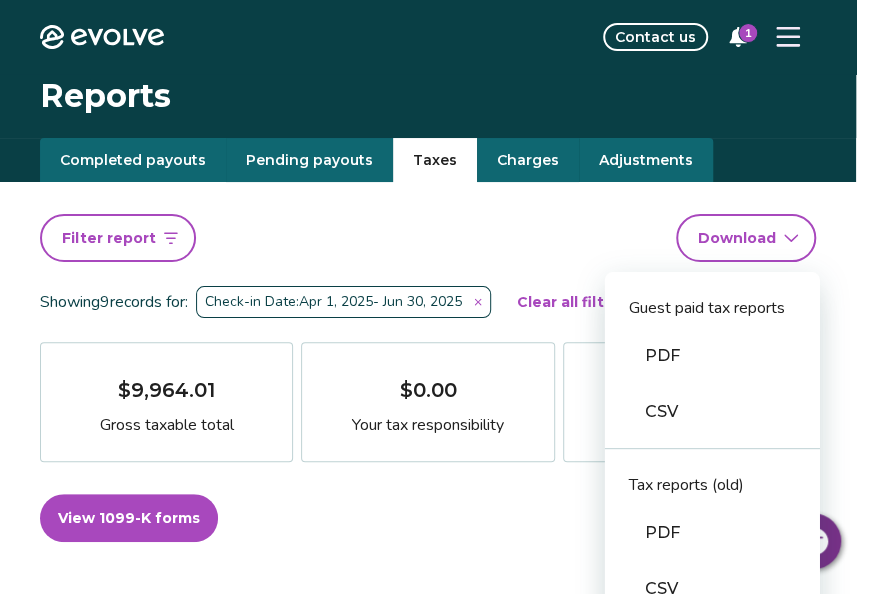 click on "Evolve Contact us 1 Reports Completed payouts Pending payouts Taxes Charges Adjustments Filter   report Download   report Guest paid tax reports PDF CSV Tax reports (old) PDF CSV Financial reporting guide PDF Showing  9  records   for: Check-in Date:  Apr 1, 2025  -   Jun 30, 2025 Clear all filters $9,964.01 Gross taxable total $0.00 Your tax responsibility 27 Total nights View 1099-K forms View tax rates Jun 29, 2025 Jeremiah Rosenkrance Jun 29 - Jul 1, 2025 14669563 $677.00  Gross total $0.00  Your tax responsibility Jun 22, 2025 James Godfrey Jun 22 - Jun 29, 2025 14320339 $2,505.03  Gross total $0.00  Your tax responsibility Jun 20, 2025 Sarena sloot Jun 20 - Jun 22, 2025 14316184 $913.00  Gross total $0.00  Your tax responsibility Jun 15, 2025 Stacy Minnich Jun 15 - Jun 20, 2025 14073628 $2,203.00  Gross total $0.00  Your tax responsibility Jun 13, 2025 Aly Whitney-Plaut Jun 13 - Jun 15, 2025 14688653 $697.99  Gross total $0.00  Your tax responsibility Jun 12, 2025 Lesley Woltze Jun 12 - Jun 14, 2025" at bounding box center (435, 2142) 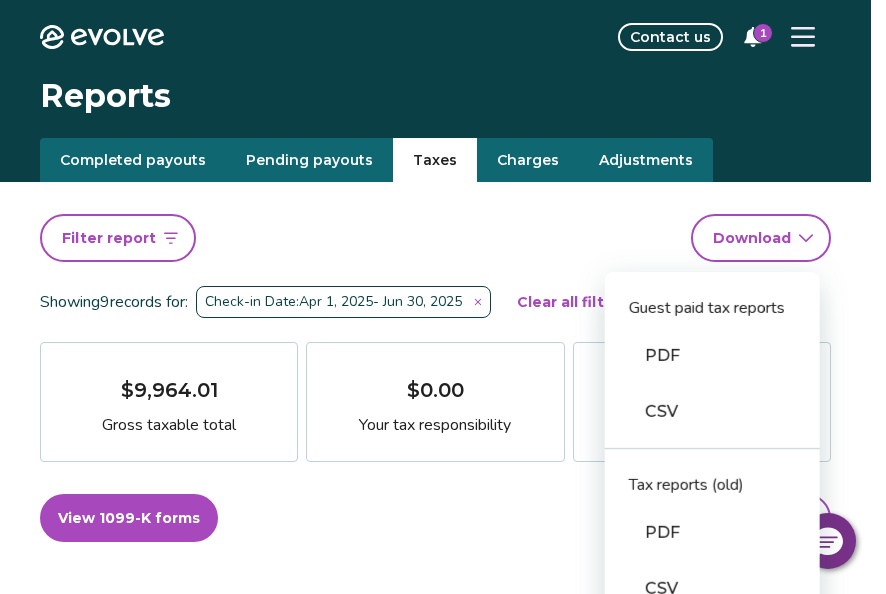click on "CSV" at bounding box center (712, 412) 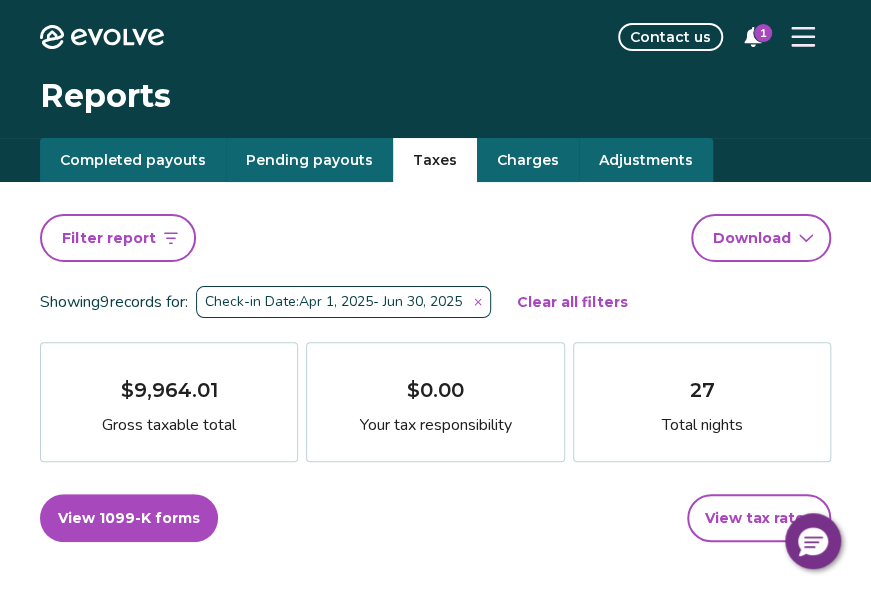 click on "Filter   report" at bounding box center (118, 238) 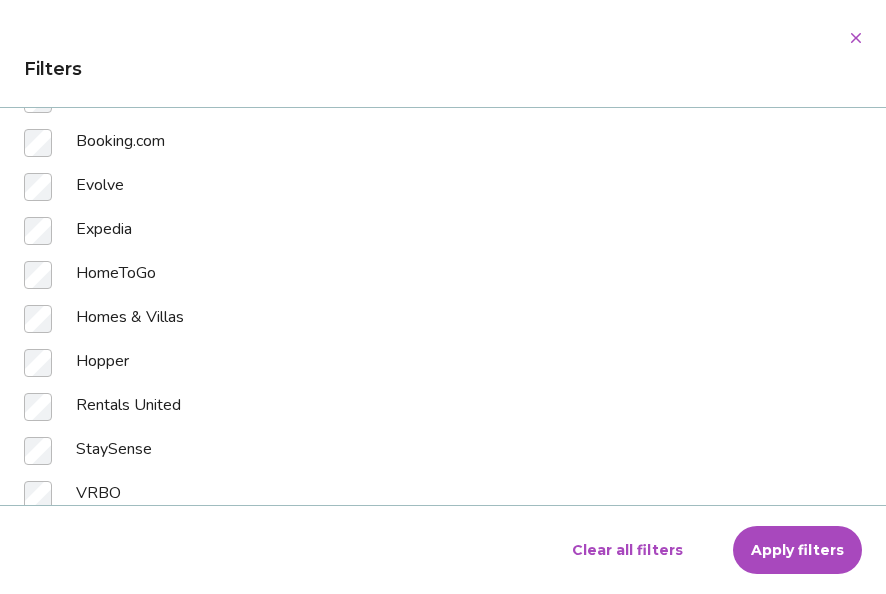 scroll, scrollTop: 0, scrollLeft: 0, axis: both 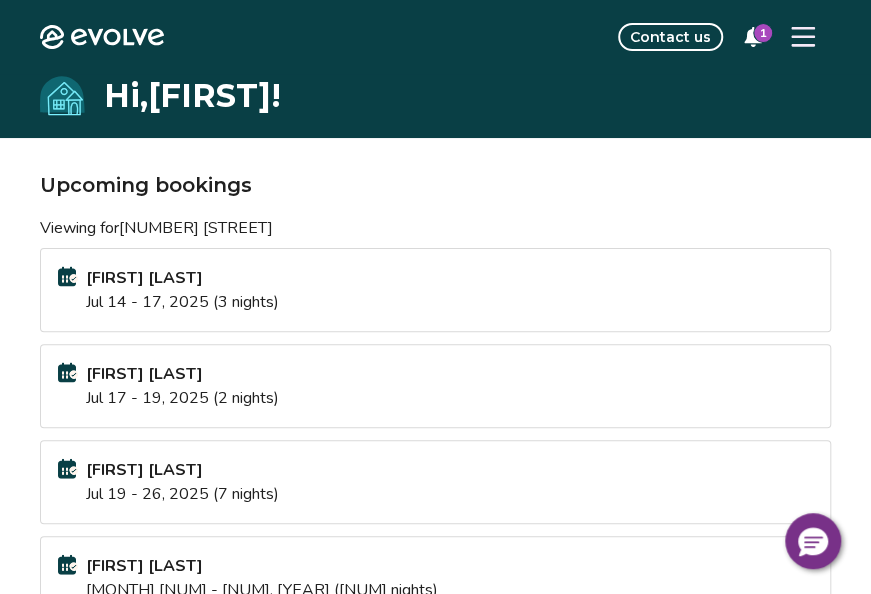 click 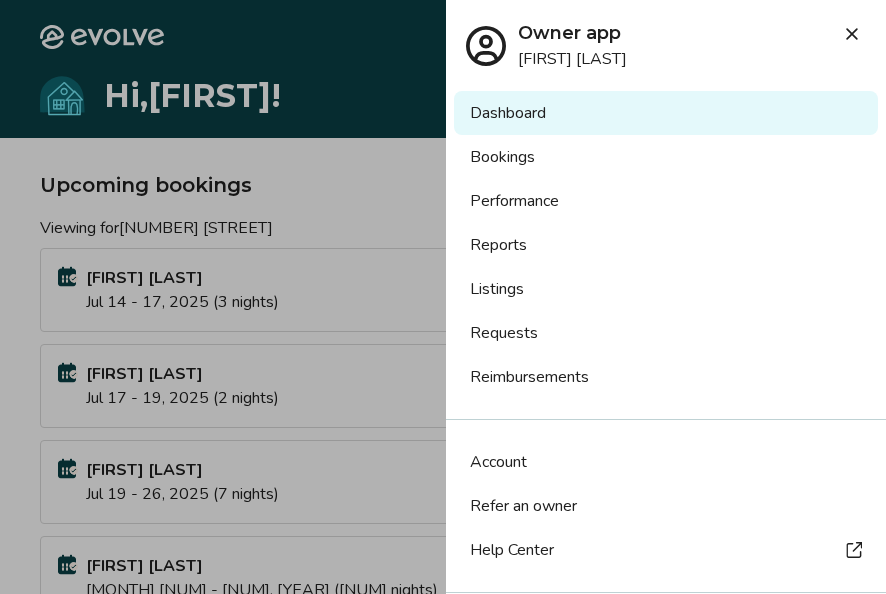 click on "Reports" at bounding box center [666, 245] 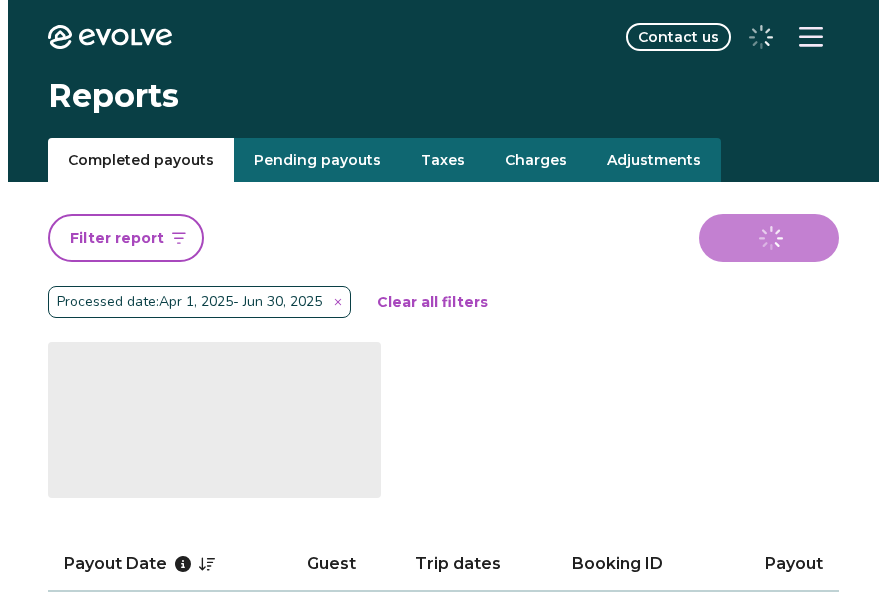 scroll, scrollTop: 0, scrollLeft: 0, axis: both 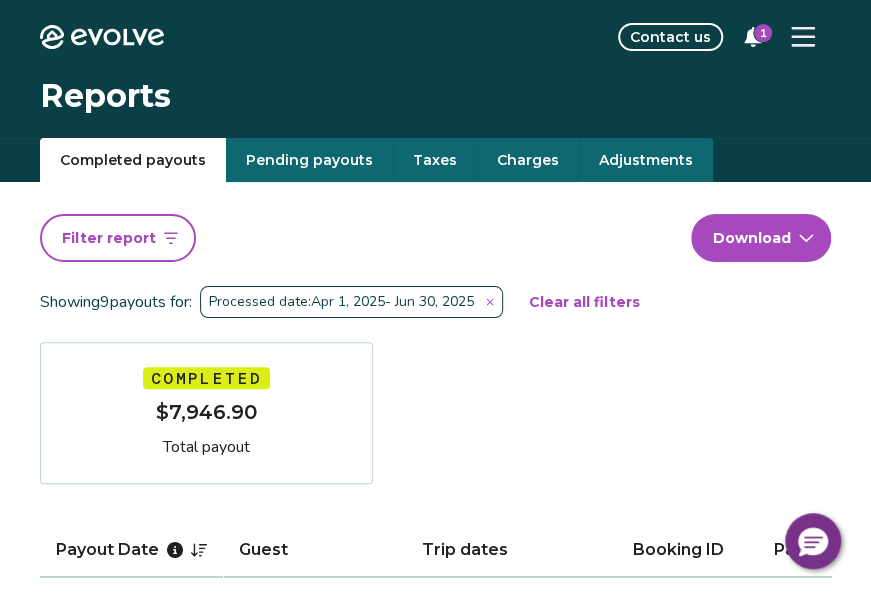 click on "Filter   report" at bounding box center [118, 238] 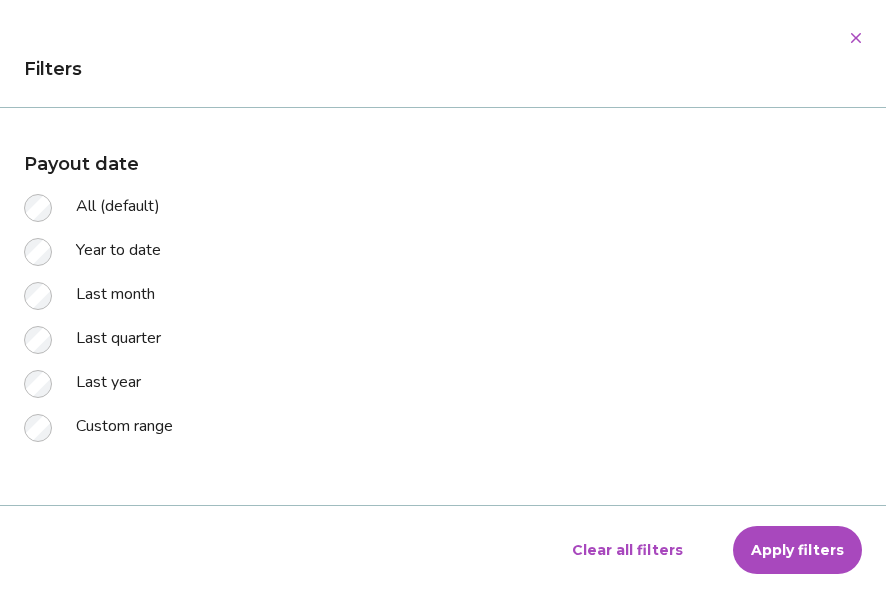 scroll, scrollTop: 0, scrollLeft: 0, axis: both 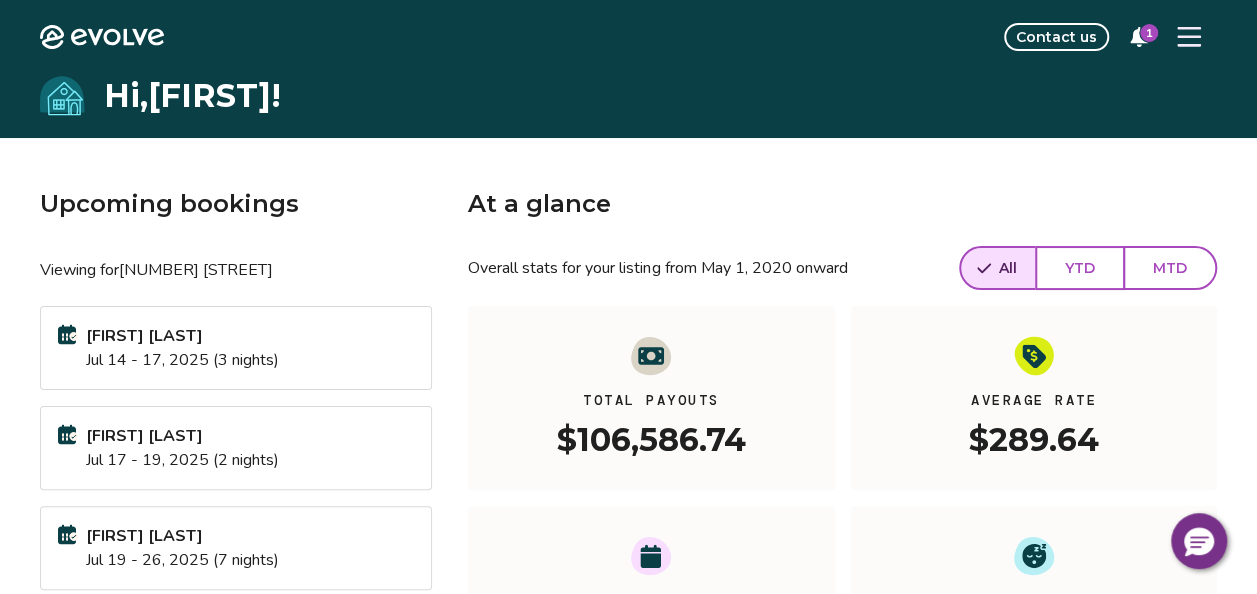 click 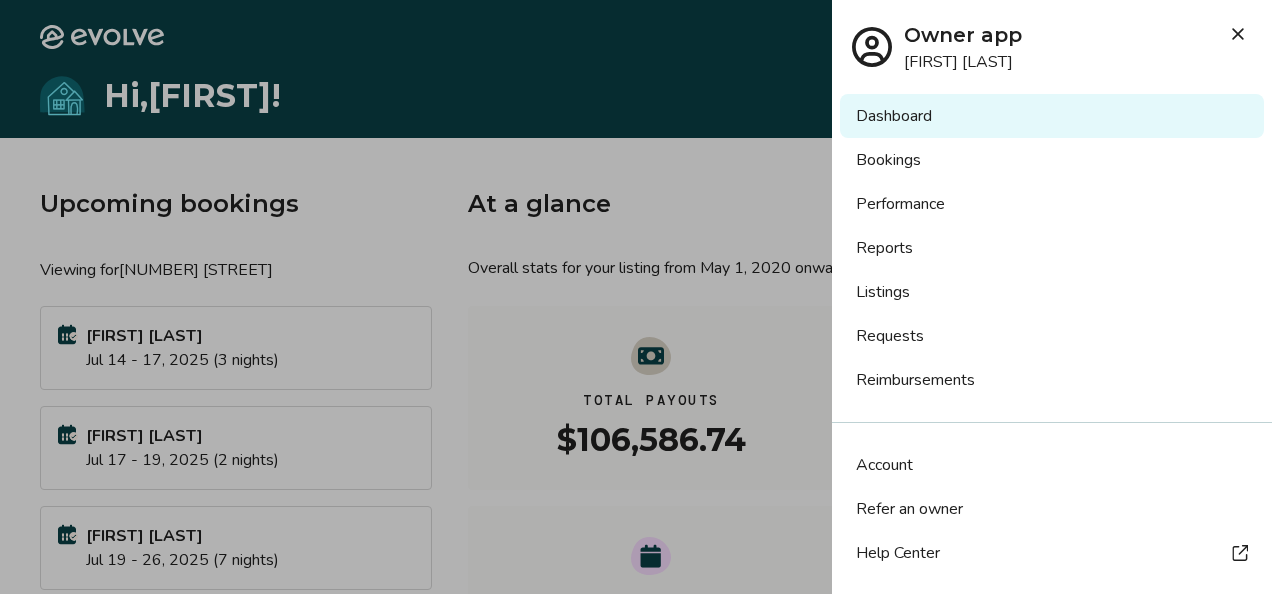 click on "Reports" at bounding box center [1052, 248] 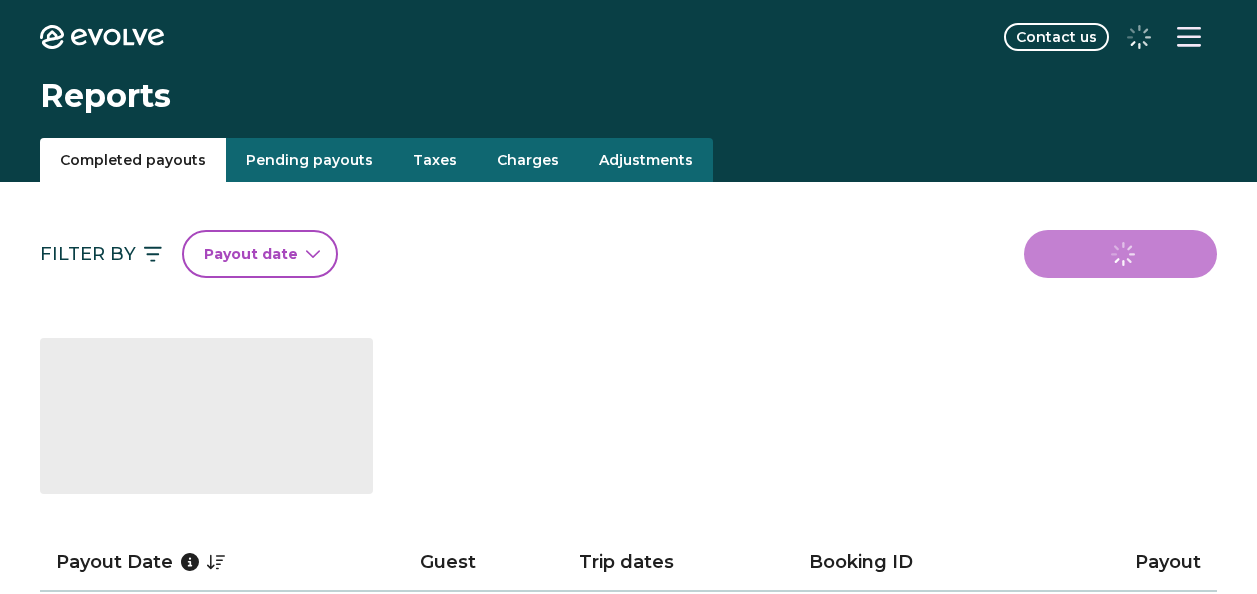 scroll, scrollTop: 0, scrollLeft: 0, axis: both 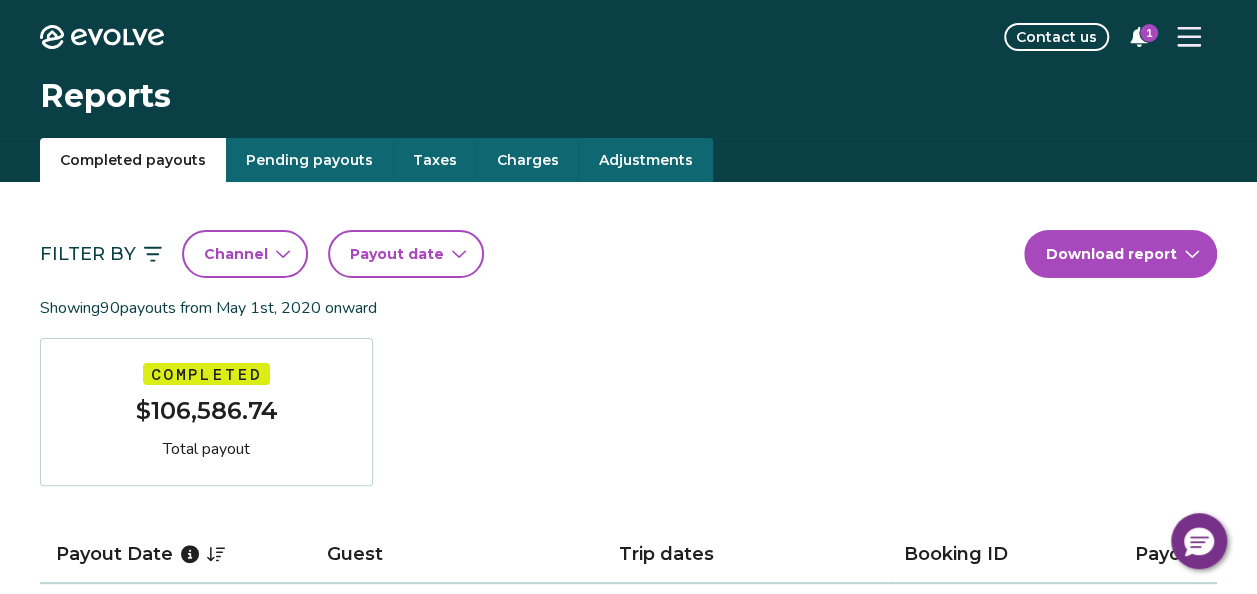 click 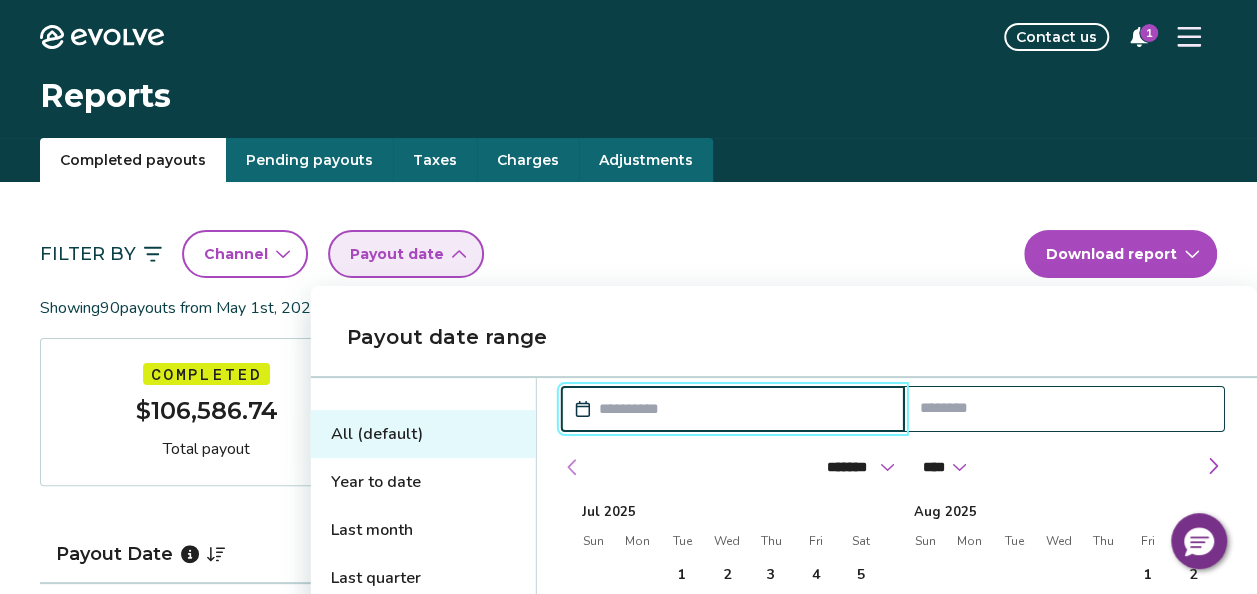 click at bounding box center [573, 467] 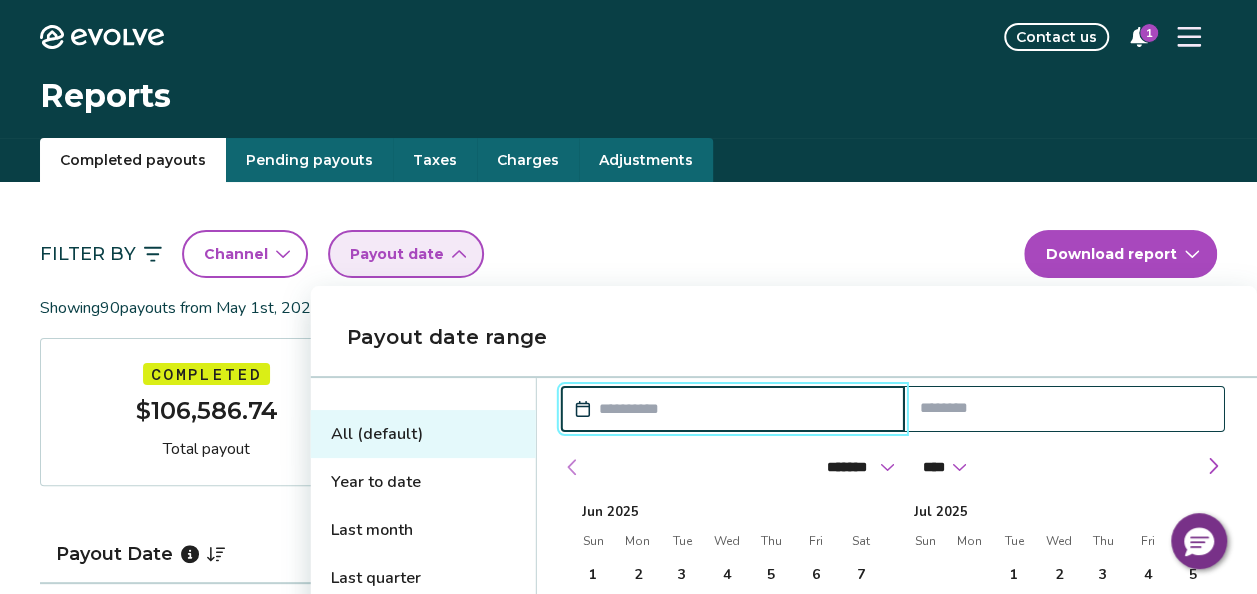 click at bounding box center [573, 467] 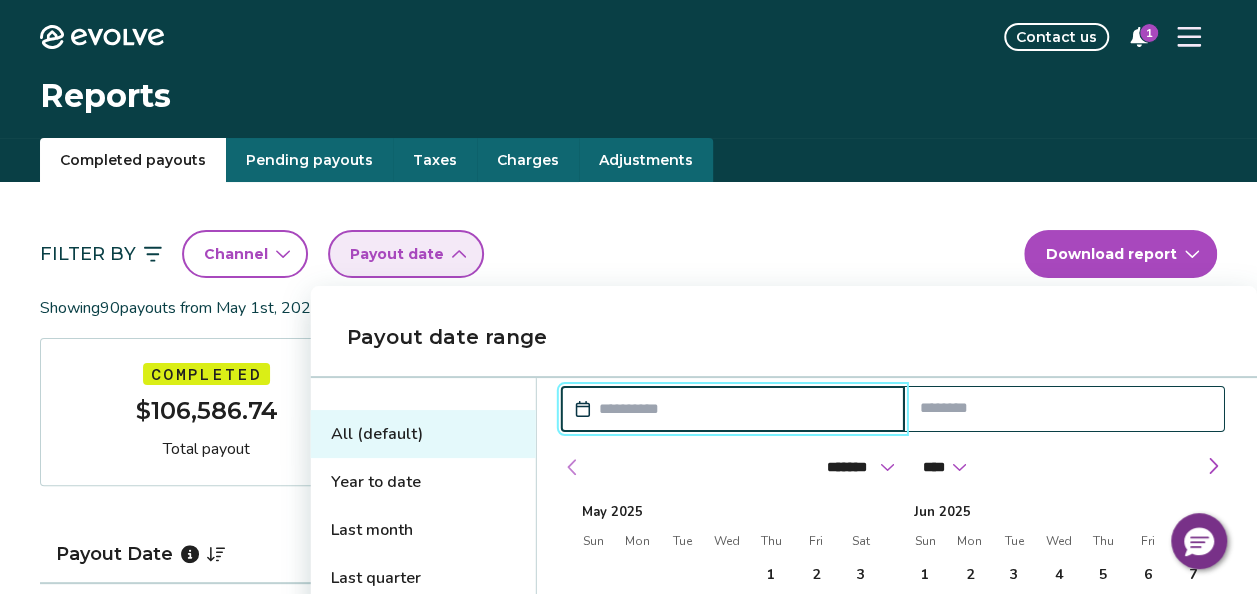 click at bounding box center (573, 467) 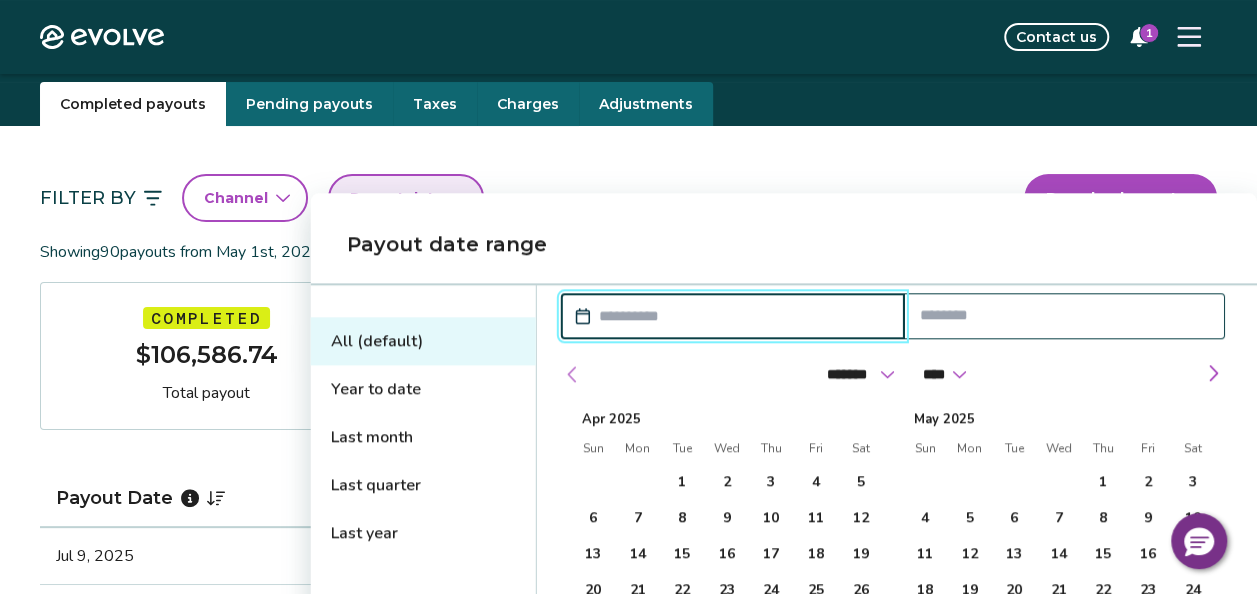 scroll, scrollTop: 100, scrollLeft: 0, axis: vertical 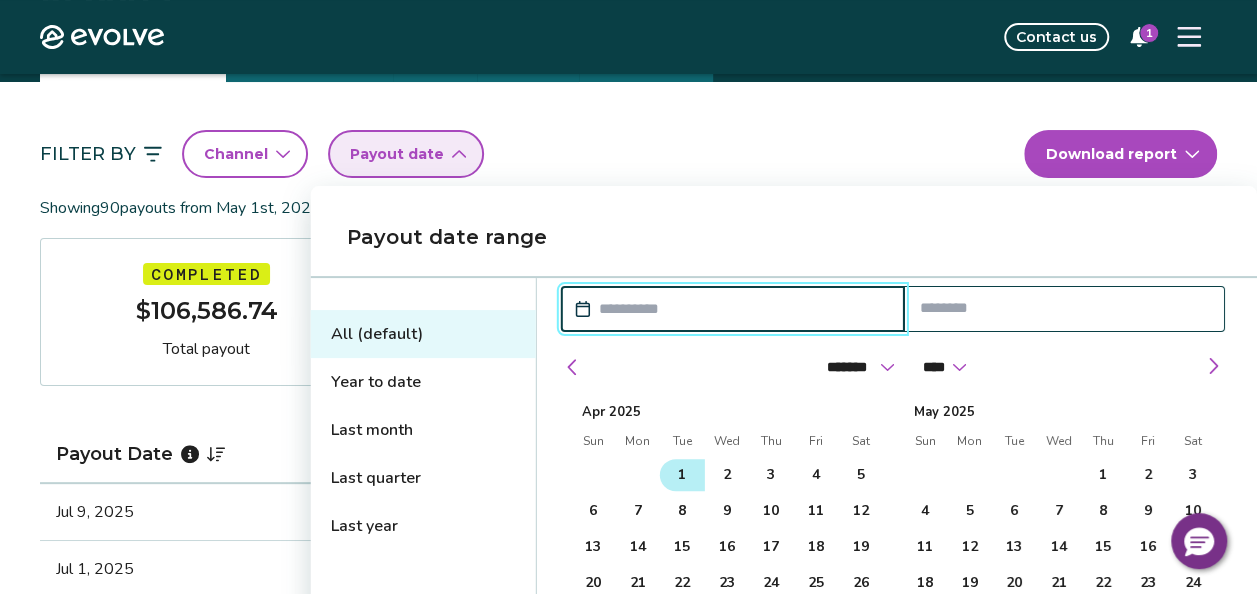 click on "1" at bounding box center (682, 475) 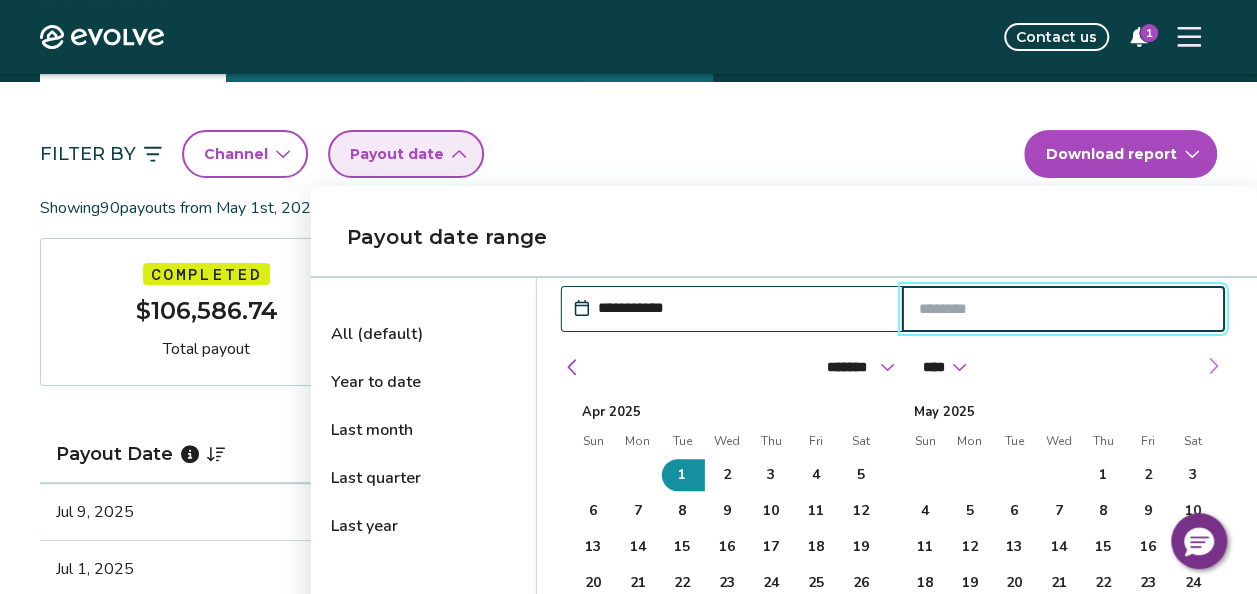 click at bounding box center (1213, 366) 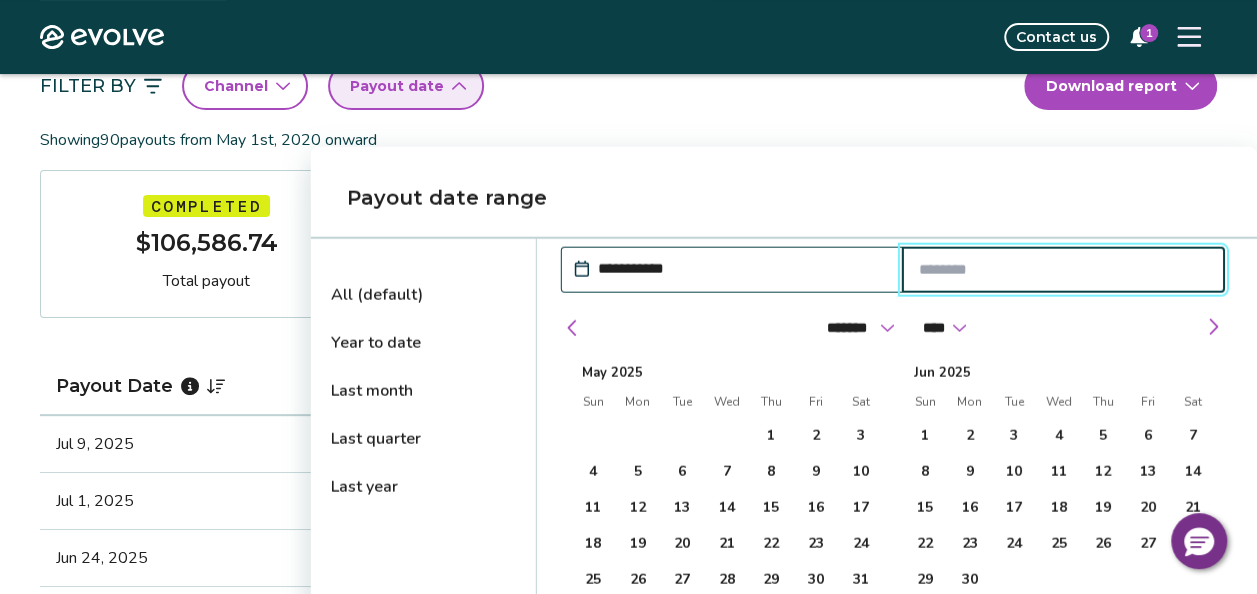 scroll, scrollTop: 200, scrollLeft: 0, axis: vertical 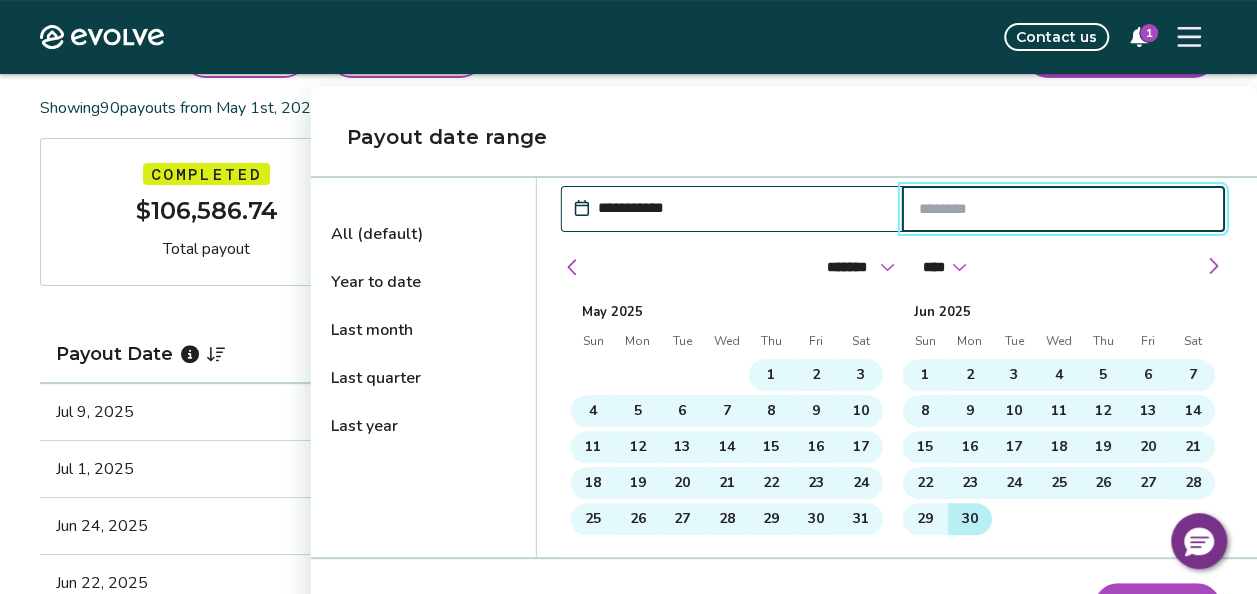 click on "30" at bounding box center [969, 519] 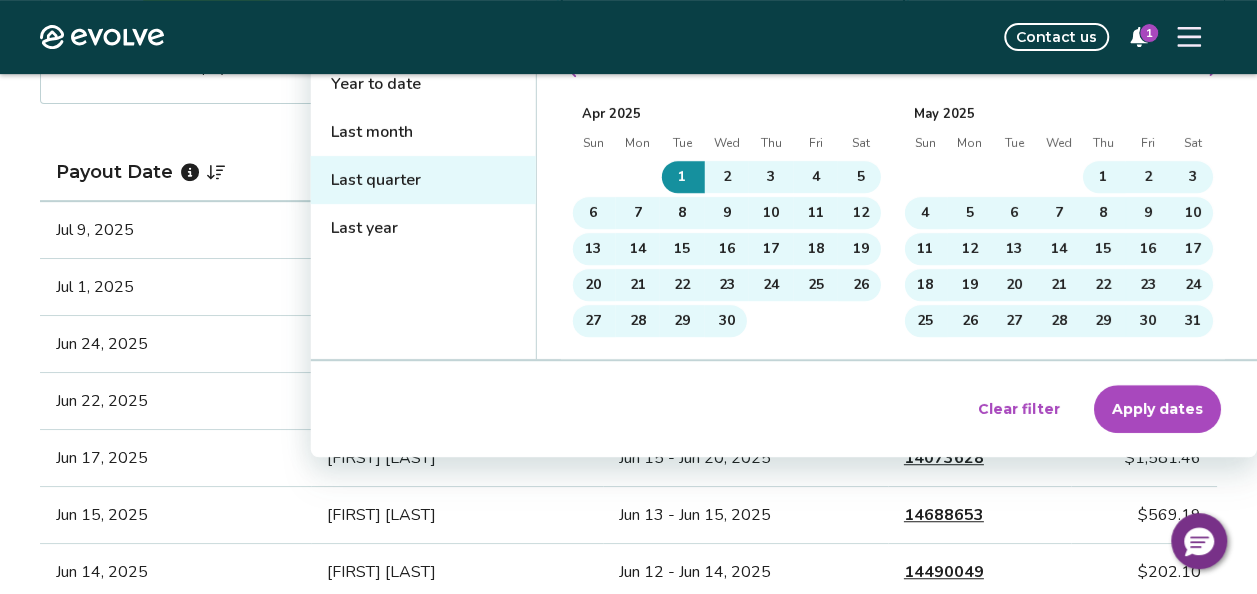 scroll, scrollTop: 400, scrollLeft: 0, axis: vertical 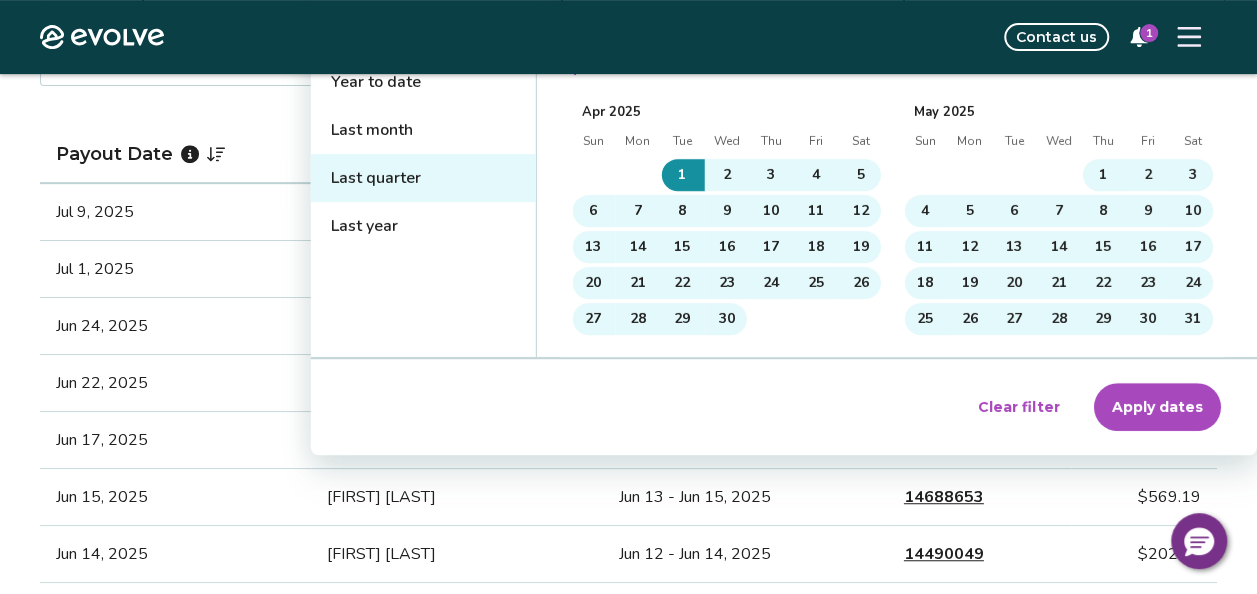 click on "Apply dates" at bounding box center (1157, 407) 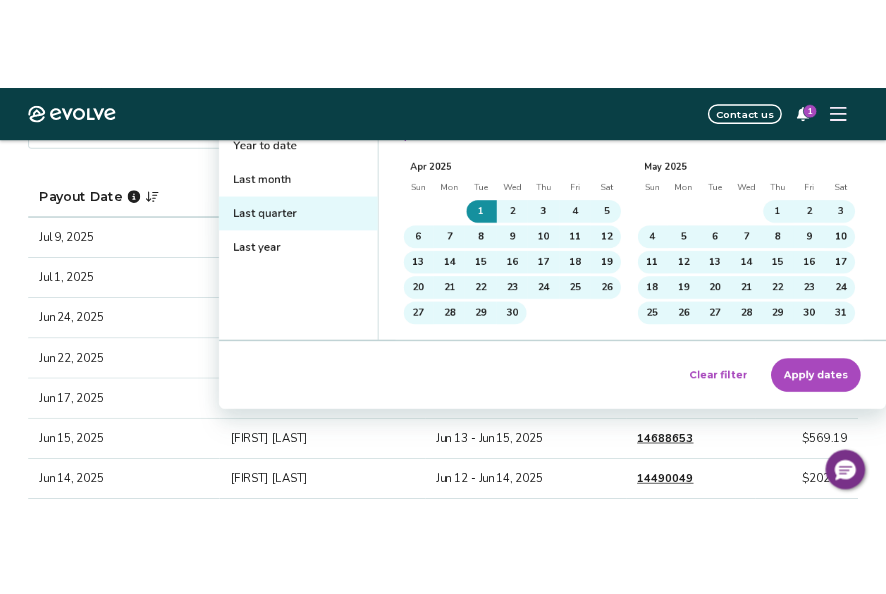 scroll, scrollTop: 0, scrollLeft: 0, axis: both 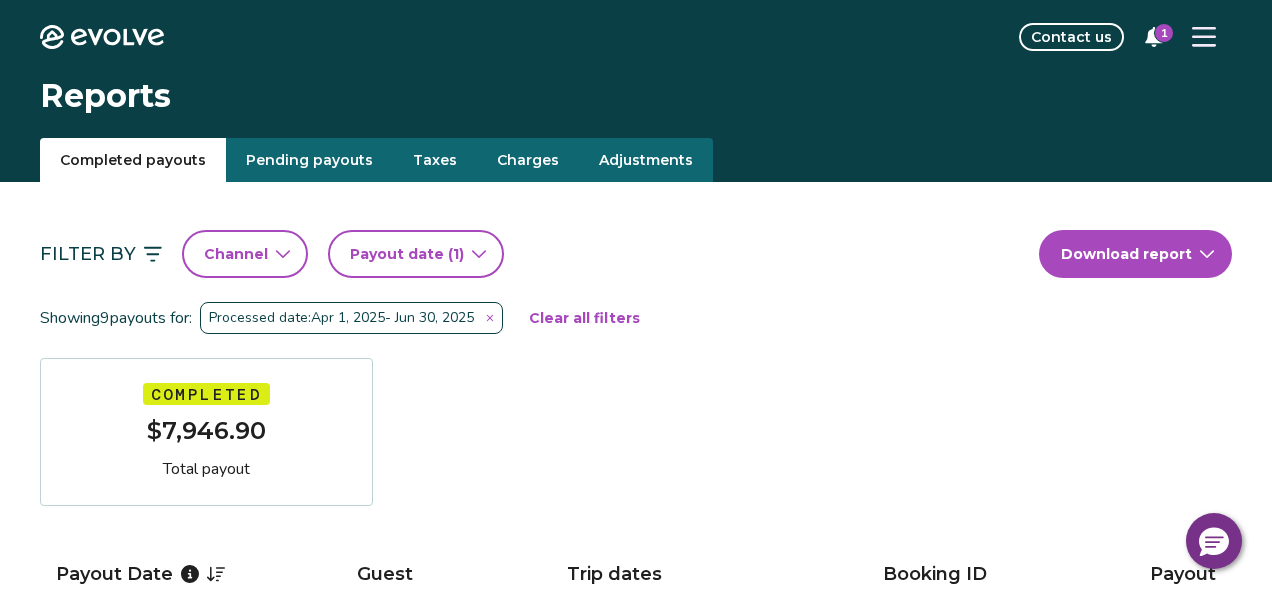 click on "Evolve Contact us 1 Reports Completed payouts Pending payouts Taxes Charges Adjustments Filter By  Channel Payout date (1) Download   report Showing  9  payouts   for: Processed date:  [DATE], [YEAR]  -   [DATE], [YEAR] Clear all filters Completed $7,946.90 Total payout Payout Date Guest Trip dates Booking ID Payout [DATE], [YEAR] [FIRST] [LAST] [DATE] - [DATE], [YEAR] 14320339 $2,046.34 [DATE], [YEAR] [FIRST] [LAST] [DATE] - [DATE], [YEAR] 14316184 $719.41 [DATE], [YEAR] [FIRST] [LAST] [DATE] - [DATE], [YEAR] 14073628 $1,581.46 [DATE], [YEAR] [FIRST] [LAST] [DATE] - [DATE], [YEAR] 14688653 $569.19 [DATE], [YEAR] [FIRST] [LAST] [DATE] - [DATE], [YEAR] 14490049 $202.10 [DATE], [YEAR] [FIRST] [LAST] [DATE] - [DATE], [YEAR] 14382124 $730.22 [DATE], [YEAR] [FIRST] [LAST] [DATE] - [DATE], [YEAR] 14441123 $514.20 [DATE], [YEAR] [FIRST] [LAST] [DATE] - [DATE], [YEAR] 14573734 $494.98 [DATE], [YEAR] [FIRST] [LAST] [DATE] - [DATE], [YEAR] 14413702 $1,089.00 Completed Payout FAQs How is my payout amount calculated? How is Evolve’s management fee calculated?       |" at bounding box center [636, 1124] 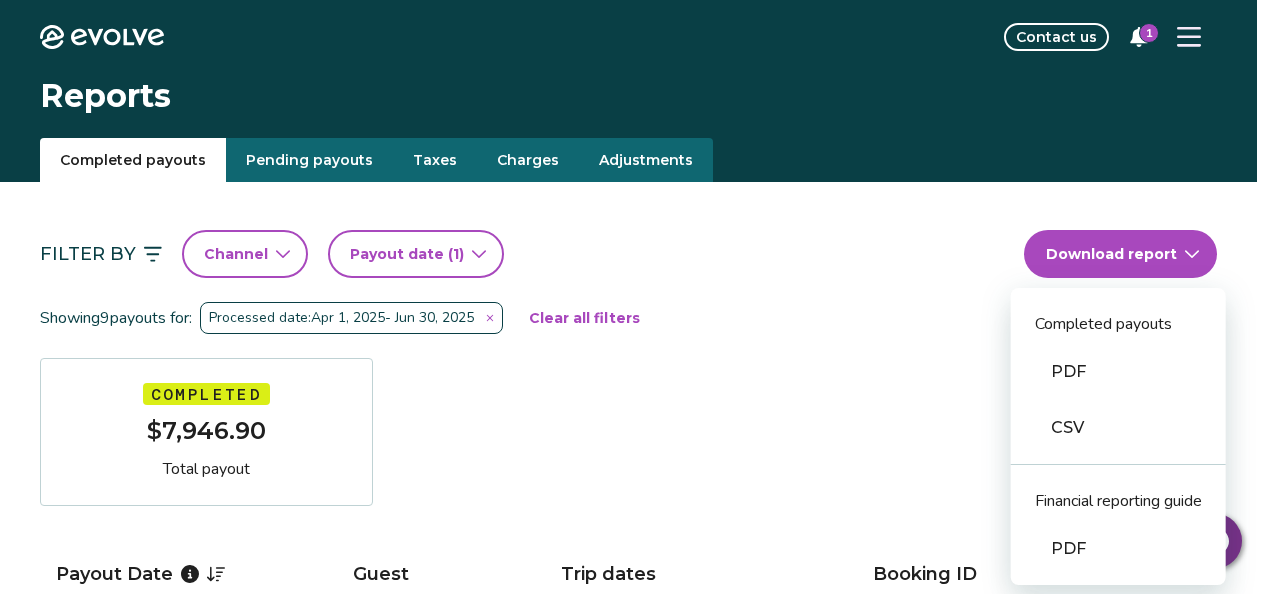 click on "CSV" at bounding box center (1118, 428) 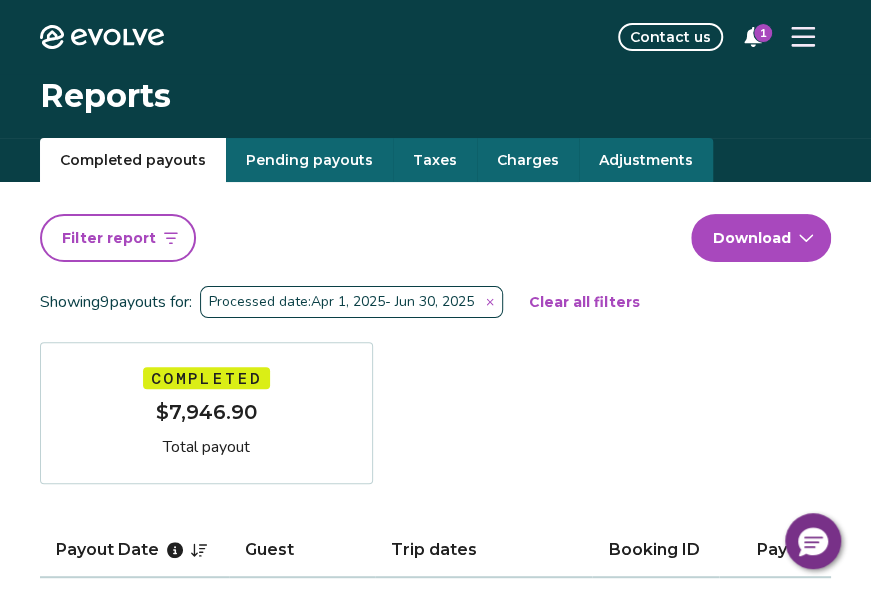click on "Taxes" at bounding box center [435, 160] 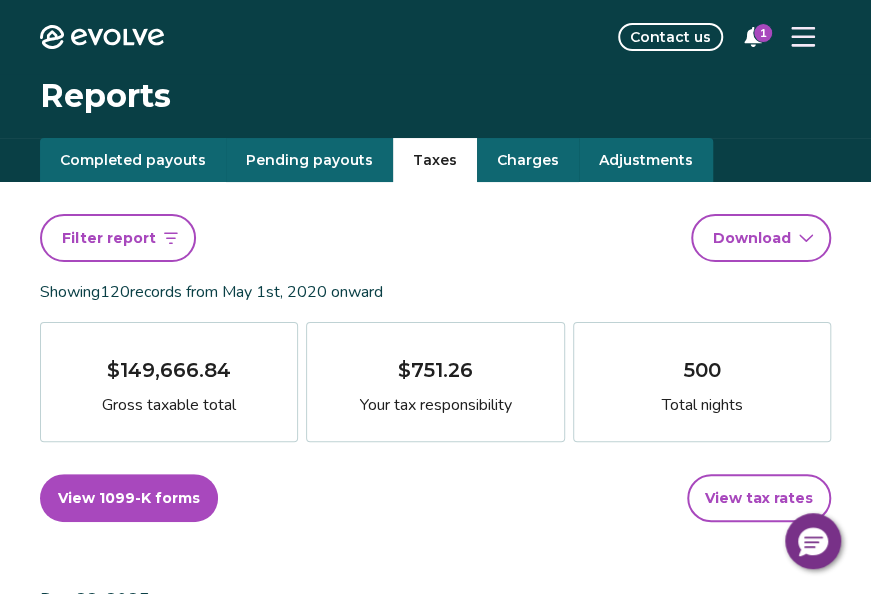 click on "Filter   report" at bounding box center [118, 238] 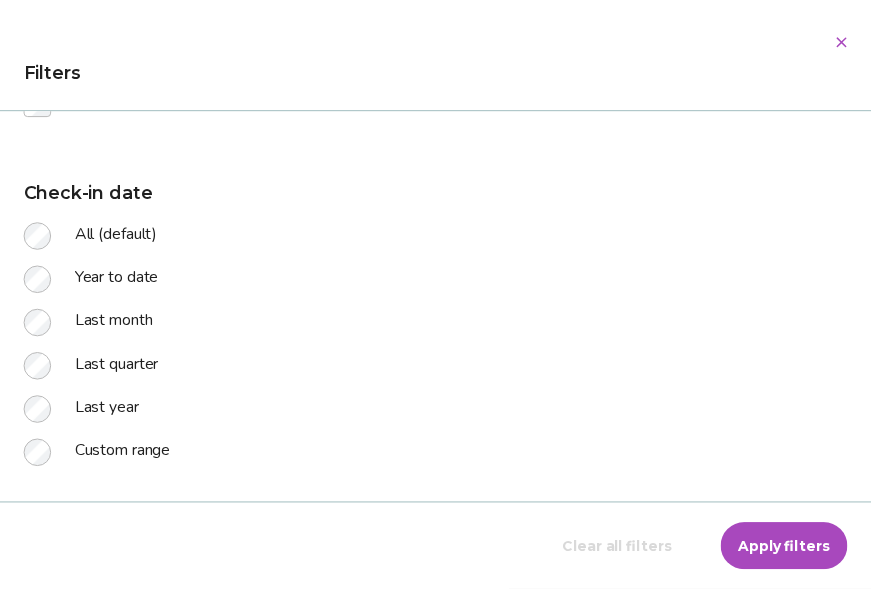 scroll, scrollTop: 512, scrollLeft: 0, axis: vertical 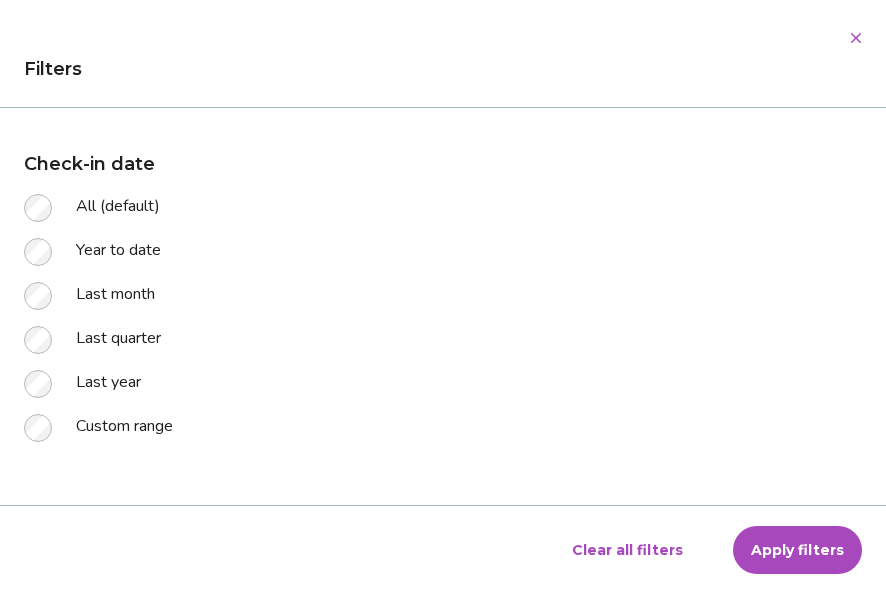 click on "Apply filters" at bounding box center (797, 550) 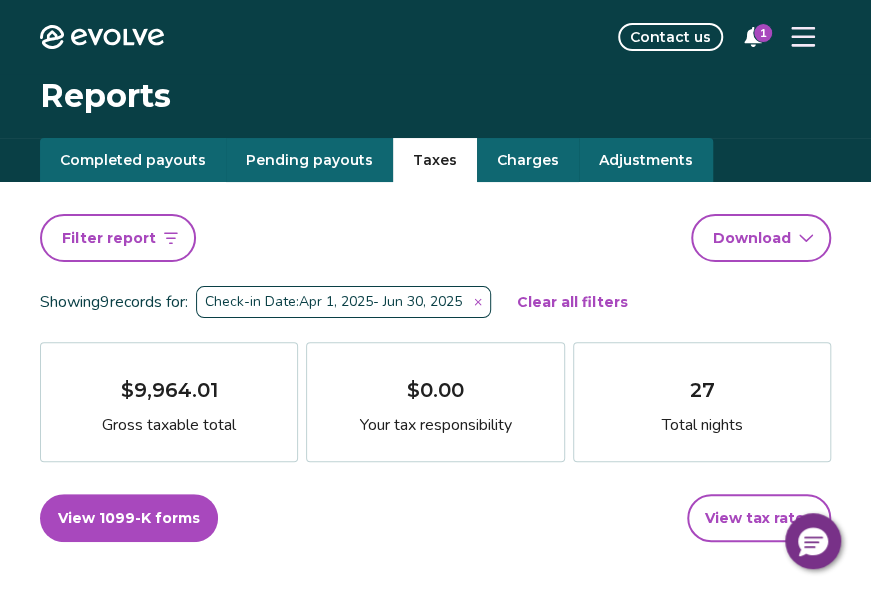 click on "Evolve Contact us 1 Reports Completed payouts Pending payouts Taxes Charges Adjustments Filter   report Download   report Showing  9  records   for: Check-in Date:  [DATE], [YEAR]  -   [DATE], [YEAR] Clear all filters $9,964.01 Gross taxable total $0.00 Your tax responsibility 27 Total nights View 1099-K forms View tax rates [DATE], [YEAR] [FIRST] [LAST] [DATE] - [DATE], [YEAR] 14669563 $677.00  Gross total $0.00  Your tax responsibility [DATE], [YEAR] [FIRST] [LAST] [DATE] - [DATE], [YEAR] 14320339 $2,505.03  Gross total $0.00  Your tax responsibility [DATE], [YEAR] [FIRST] [LAST] [DATE] - [DATE], [YEAR] 14316184 $913.00  Gross total $0.00  Your tax responsibility [DATE], [YEAR] [FIRST] [LAST] [DATE] - [DATE], [YEAR] 14073628 $2,203.00  Gross total $0.00  Your tax responsibility [DATE], [YEAR] [FIRST] [LAST] [DATE] - [DATE], [YEAR] 14688653 $697.99  Gross total $0.00  Your tax responsibility [DATE], [YEAR] [FIRST] [LAST] [DATE] - [DATE], [YEAR] 14490049 $689.99  Gross total $0.00  Your tax responsibility [DATE], [YEAR] 14382124 $0.00" at bounding box center (435, 2142) 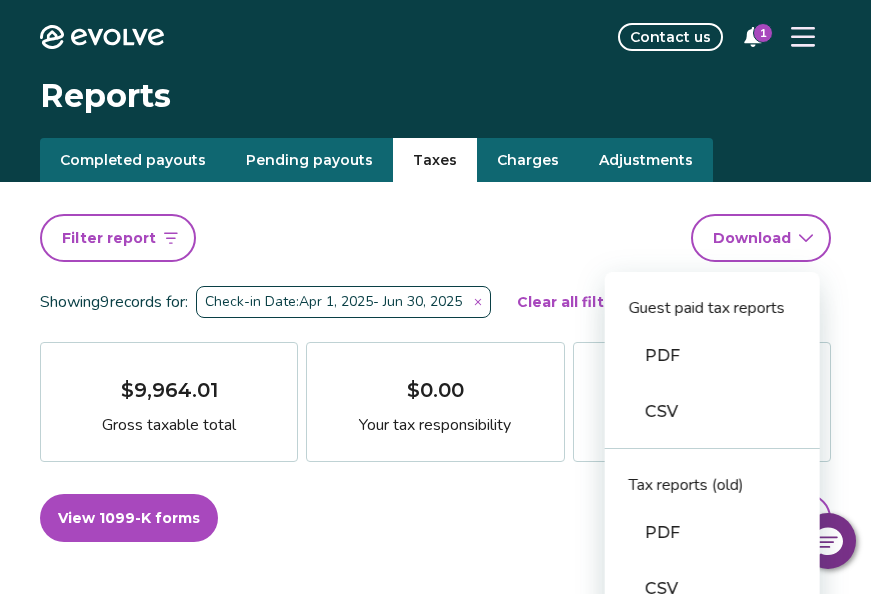 click on "CSV" at bounding box center (712, 412) 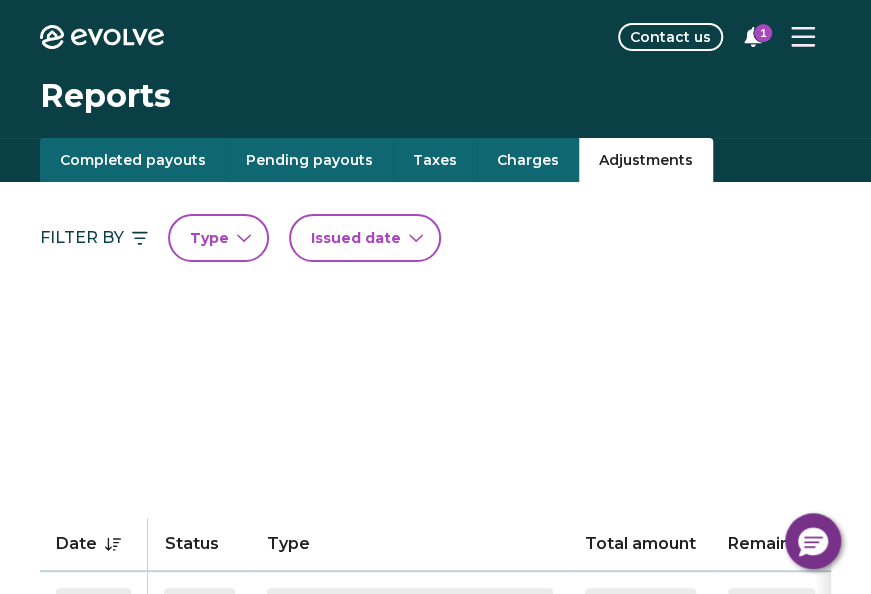 click on "Adjustments" at bounding box center (646, 160) 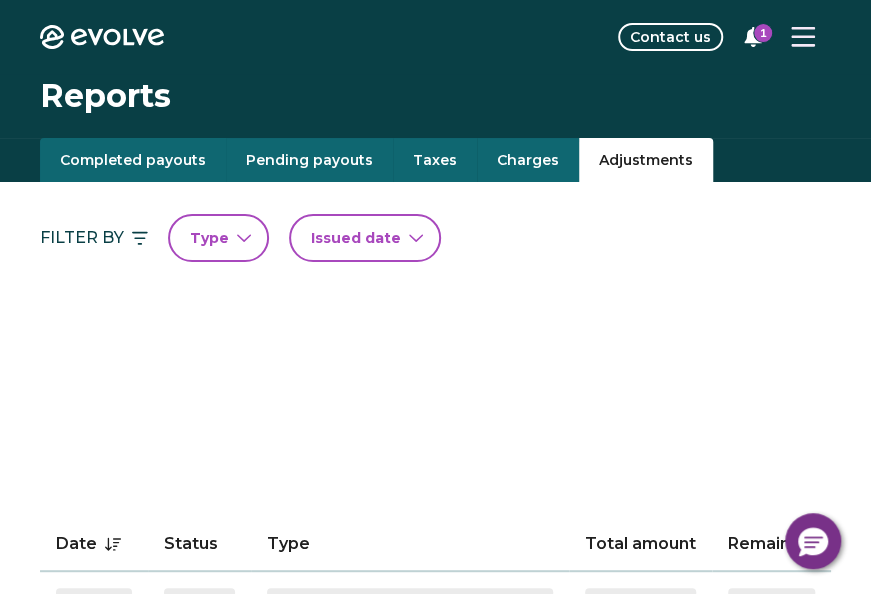 click on "Charges" at bounding box center (528, 160) 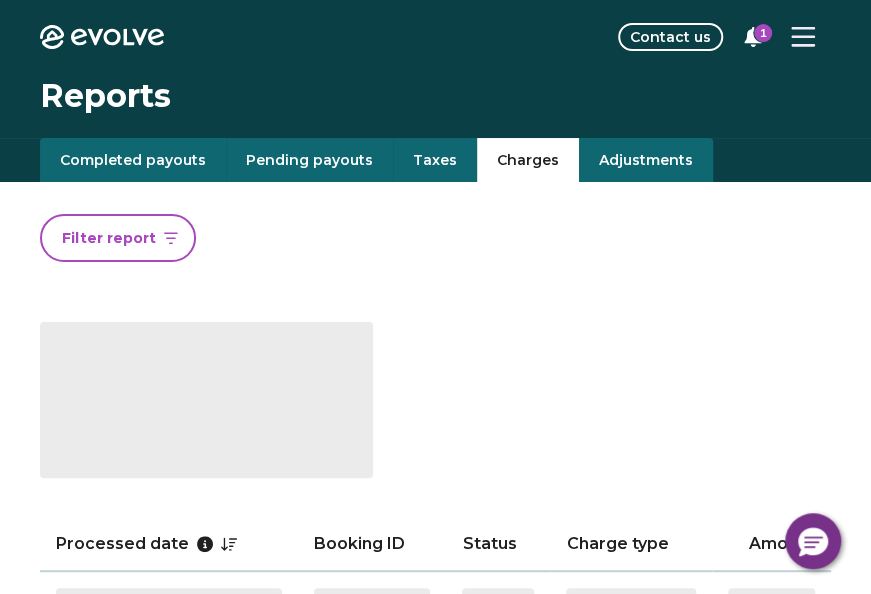 click on "Taxes" at bounding box center (435, 160) 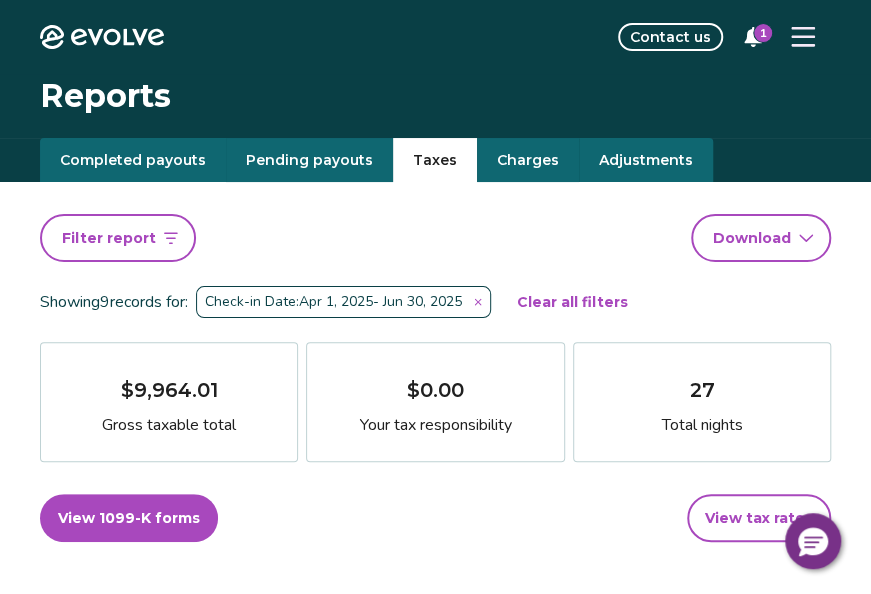 click on "Pending payouts" at bounding box center (309, 160) 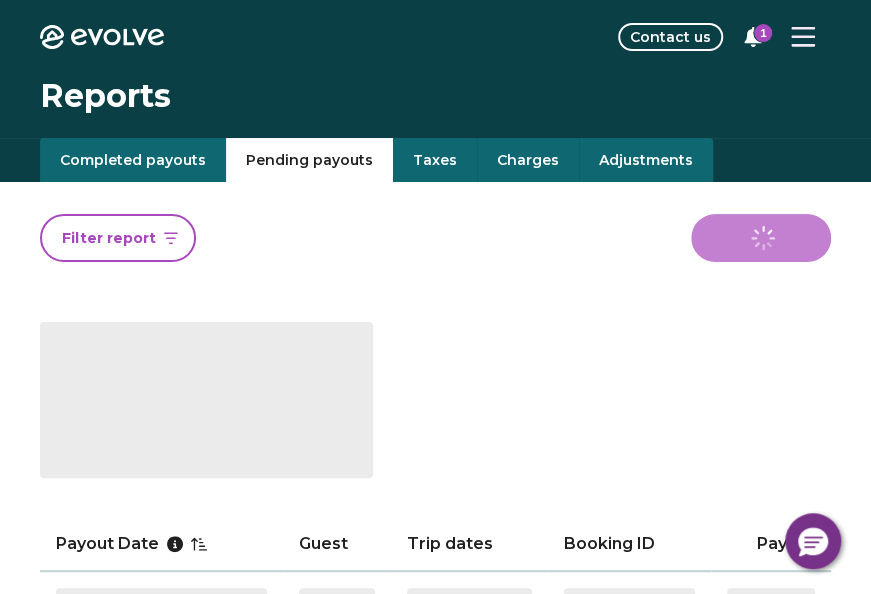 click on "Completed payouts" at bounding box center (133, 160) 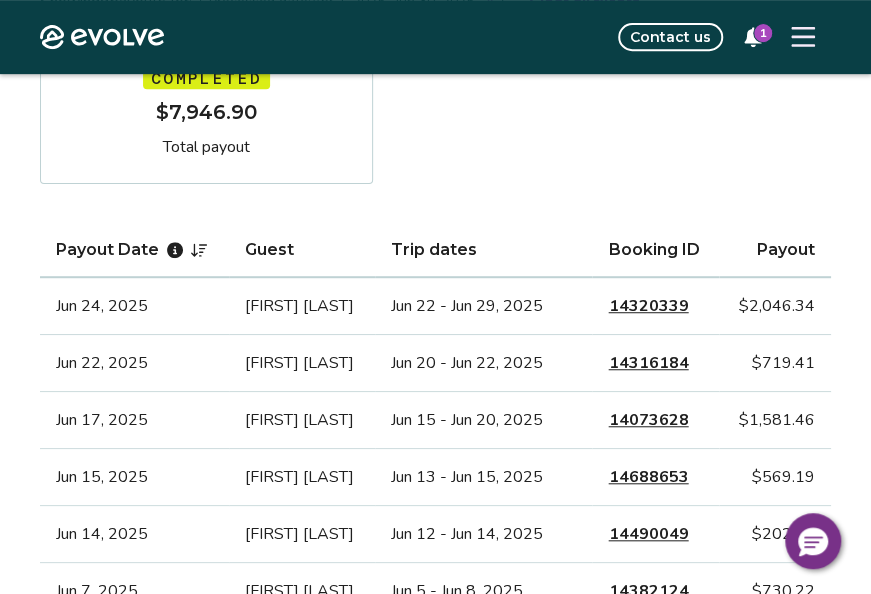 scroll, scrollTop: 400, scrollLeft: 0, axis: vertical 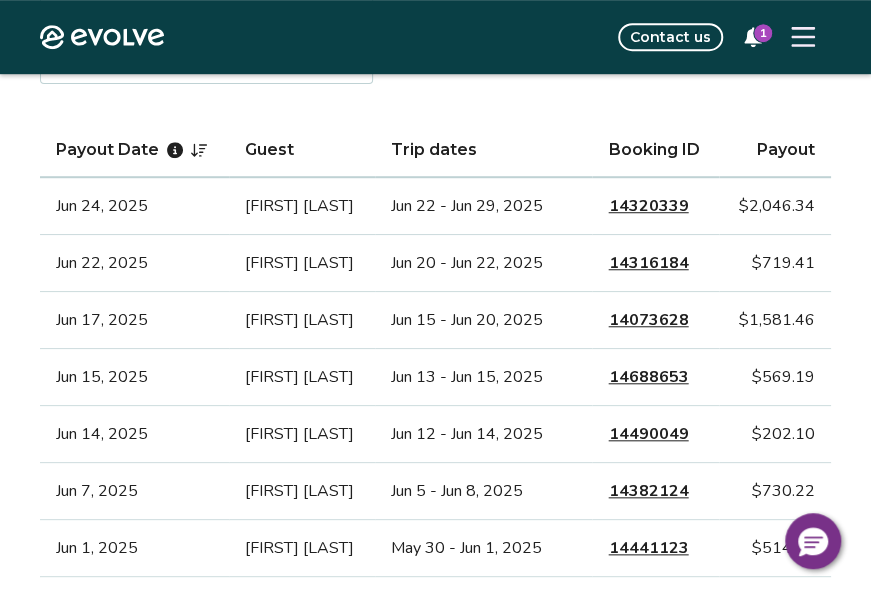 click on "Filter   report Download   report Showing  9  payouts   for: Processed date:  [DATE], [YEAR]  -   [DATE], [YEAR] Clear all filters Completed $7,946.90 Total payout Payout Date Guest Trip dates Booking ID Payout [DATE], [YEAR] [FIRST] [LAST] [DATE] - [DATE], [YEAR] 14320339 $2,046.34 [DATE], [YEAR] [FIRST] [LAST] [DATE] - [DATE], [YEAR] 14316184 $719.41 [DATE], [YEAR] [FIRST] [LAST] [DATE] - [DATE], [YEAR] 14073628 $1,581.46 [DATE], [YEAR] [FIRST] [LAST] [DATE] - [DATE], [YEAR] 14688653 $569.19 [DATE], [YEAR] [FIRST] [LAST] [DATE] - [DATE], [YEAR] 14490049 $202.10 [DATE], [YEAR] [FIRST] [LAST] [DATE] - [DATE], [YEAR] 14382124 $730.22 [DATE], [YEAR] [FIRST] [LAST] [DATE] - [DATE], [YEAR] 14441123 $514.20 [DATE], [YEAR] [FIRST] [LAST] [DATE] - [DATE], [YEAR] 14573734 $494.98 [DATE], [YEAR] [FIRST] [LAST] [DATE] - [DATE], [YEAR] 14413702 $1,089.00" at bounding box center (435, 252) 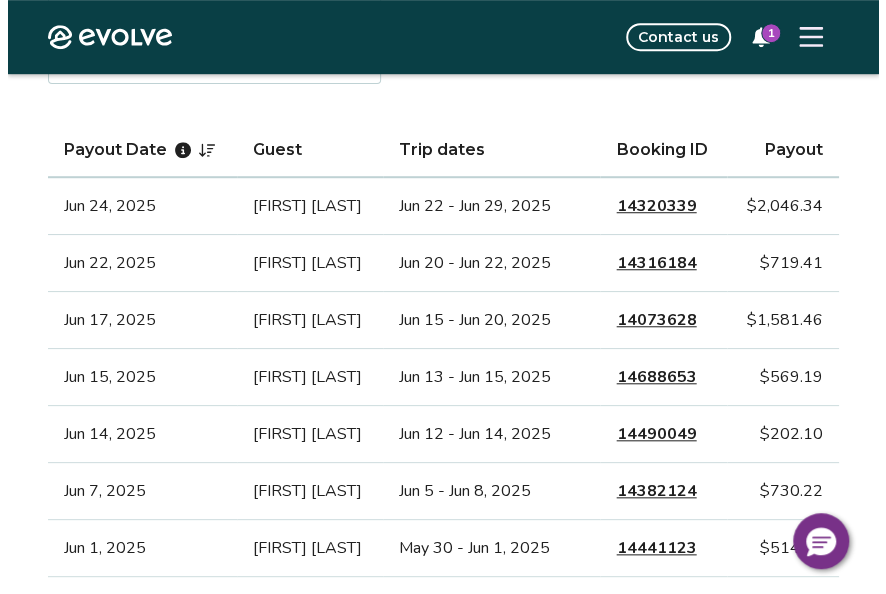 scroll, scrollTop: 0, scrollLeft: 0, axis: both 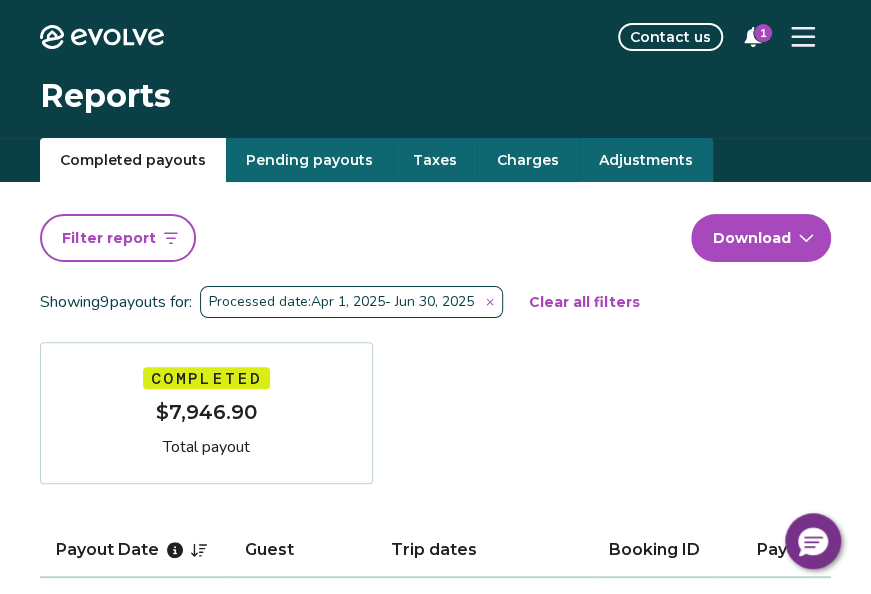 click 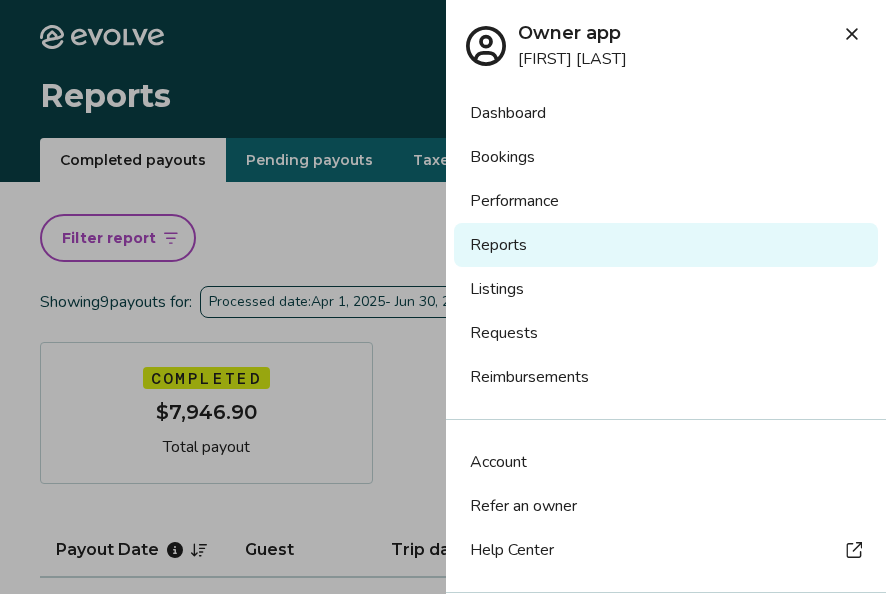 click on "Bookings" at bounding box center (666, 157) 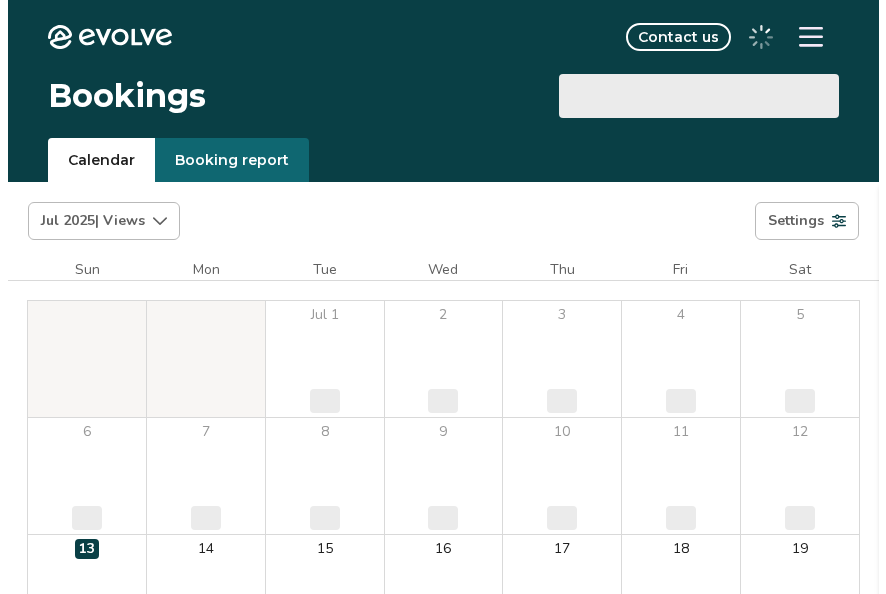 scroll, scrollTop: 0, scrollLeft: 0, axis: both 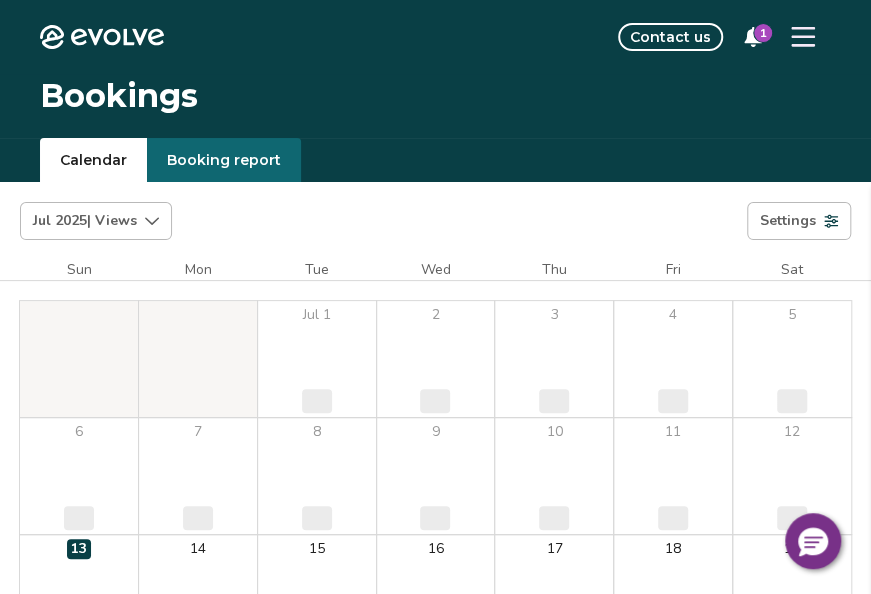 click on "Booking report" at bounding box center [224, 160] 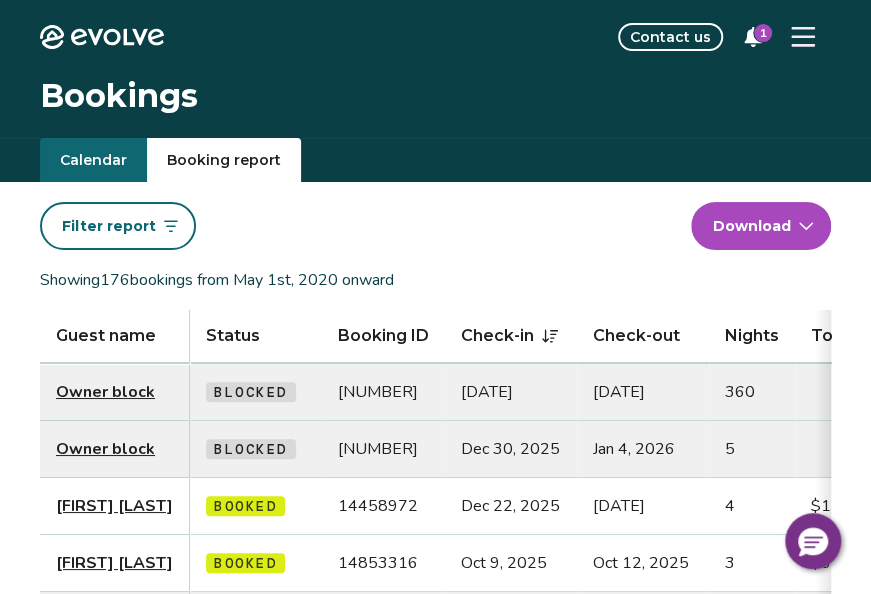 click on "Filter   report" at bounding box center [118, 226] 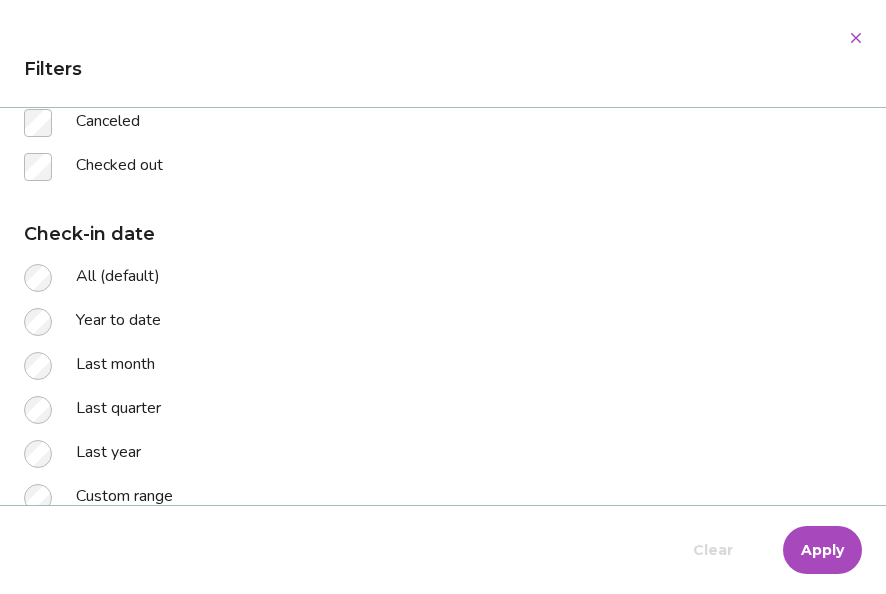 scroll, scrollTop: 200, scrollLeft: 0, axis: vertical 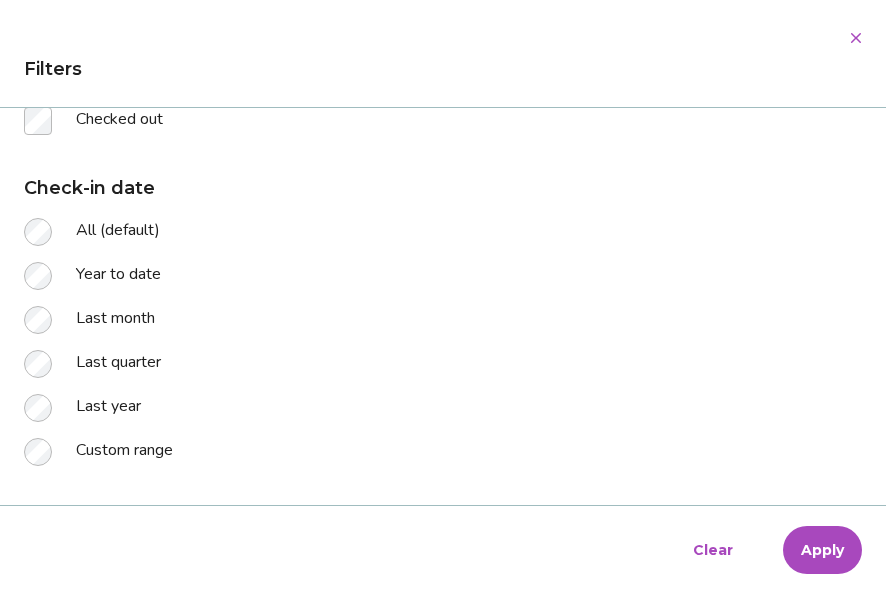 click on "Apply" at bounding box center (822, 550) 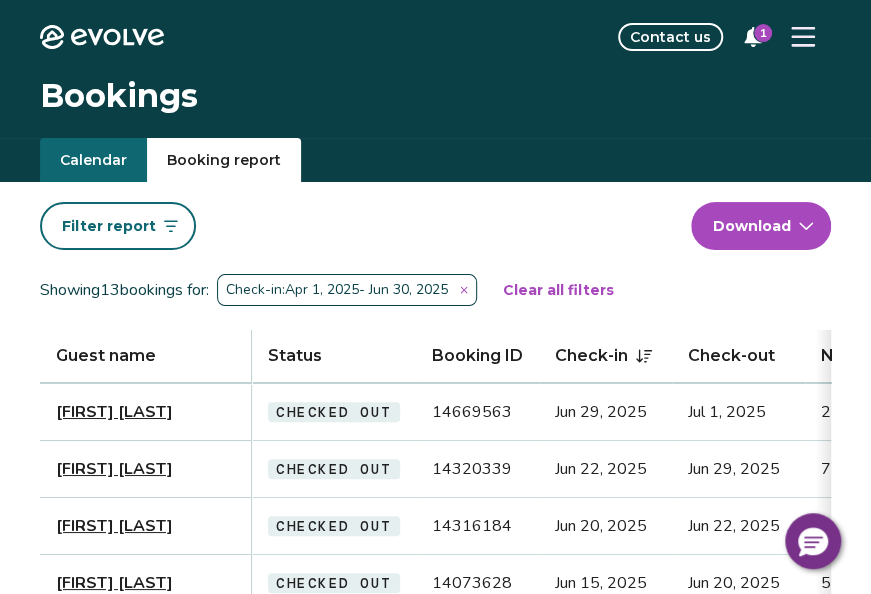 click on "Evolve Contact us 1 Bookings Calendar Booking report Filter by Booking status Check-in date (1) Filter   report Download   report Showing  13  bookings   for: Check-in:  Apr 1, 2025  -   Jun 30, 2025 Clear all filters Guest name Status Booking ID Check-in Check-out Nights Total payout Adults Children Infants Pets Listing Guest email Guest phone Date booked Booking site Jeremiah Rosenkrance Checked out 14669563 Jun 29, 2025 Jul 1, 2025 2 $550.86 3 2 0 No 22 Shagbark (541) 543-8708 May 27, 2025 Airbnb James Godfrey Checked out 14320339 Jun 22, 2025 Jun 29, 2025 7 $2,046.34 2 2 0 No 22 Shagbark (360) 560-7919 Mar 4, 2025 Airbnb Sarena sloot Checked out 14316184 Jun 20, 2025 Jun 22, 2025 2 $719.41 2 1 No 22 Shagbark sarena_sloot@wsu.edu (509) 302-5049 Mar 3, 2025 VRBO Stacy Minnich Checked out 14073628 Jun 15, 2025 Jun 20, 2025 5 $1,581.46 4 1 No 22 Shagbark sminni.757092@guest.booking.com (203) 564-0799 Jan 3, 2025 Booking.com Aly Whitney-Plaut Checked out 14688653 Jun 13, 2025 Jun 15, 2025 2 $569.19 7 0 0 No" at bounding box center (435, 607) 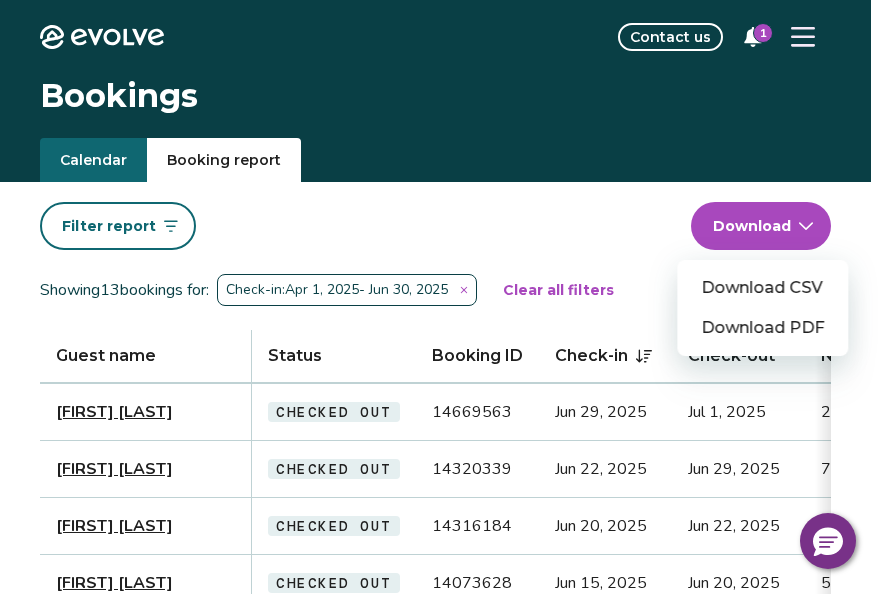 click on "Download CSV" at bounding box center (762, 288) 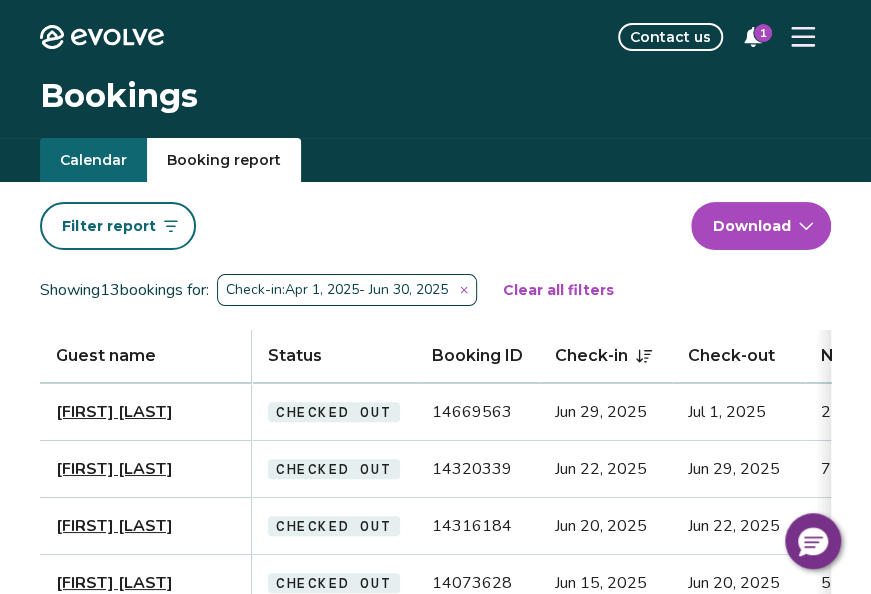 click 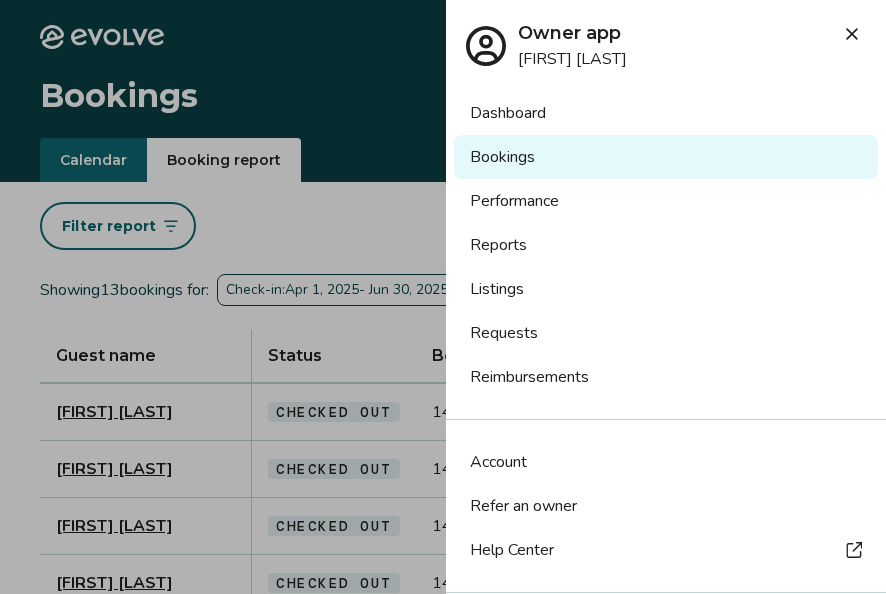 click on "Reports" at bounding box center (666, 245) 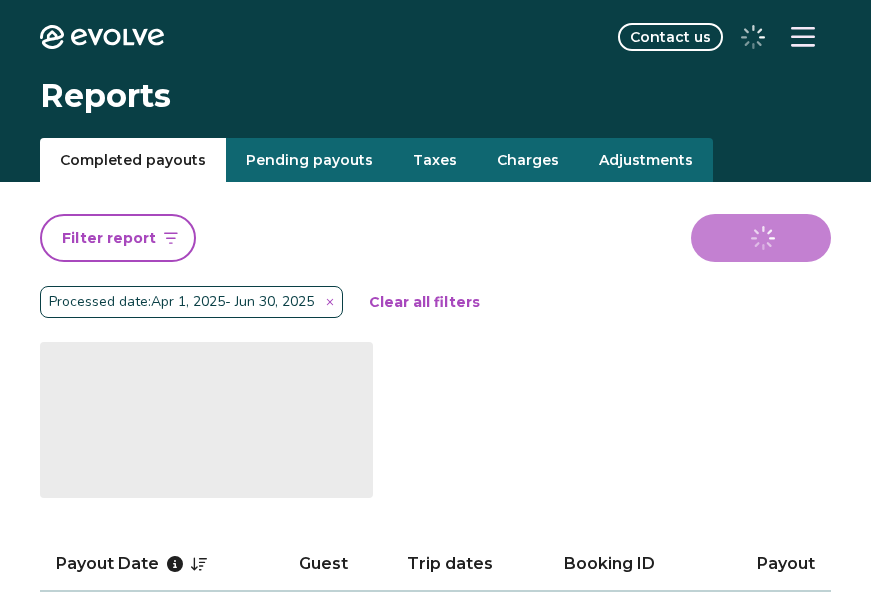 scroll, scrollTop: 0, scrollLeft: 0, axis: both 